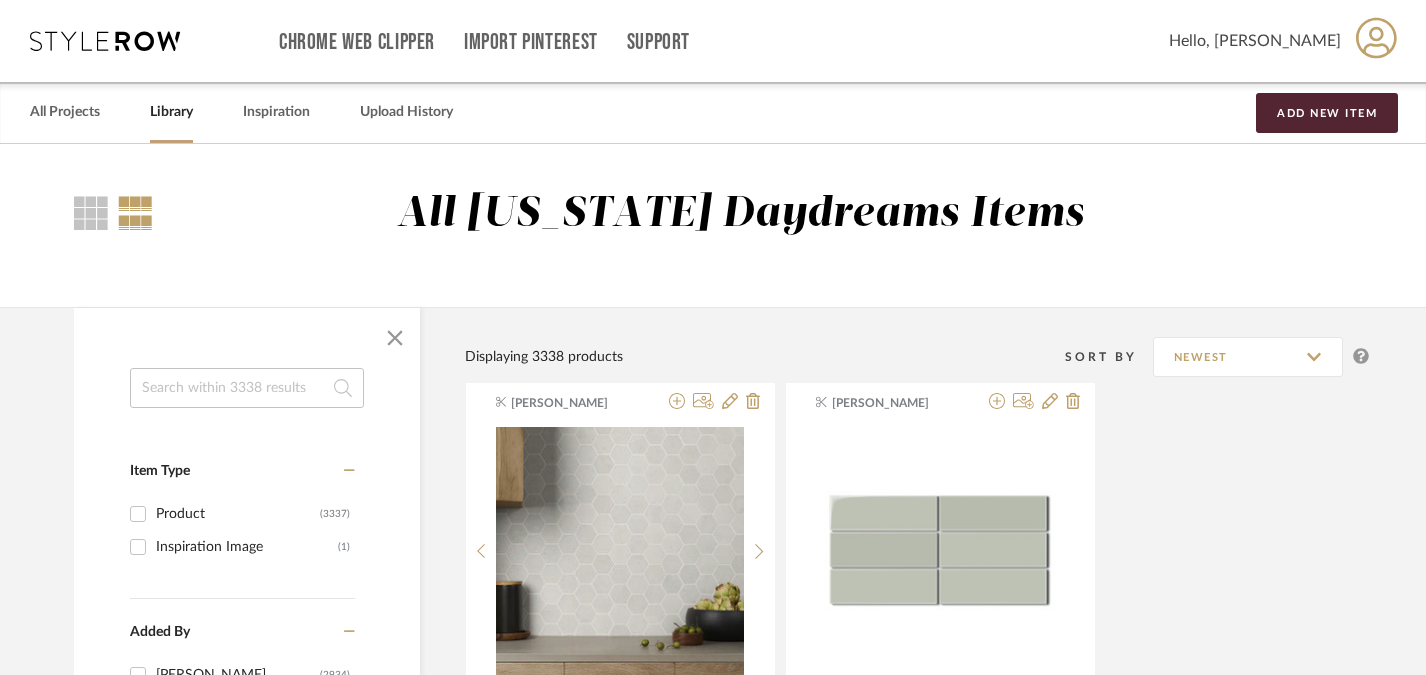 scroll, scrollTop: 0, scrollLeft: 0, axis: both 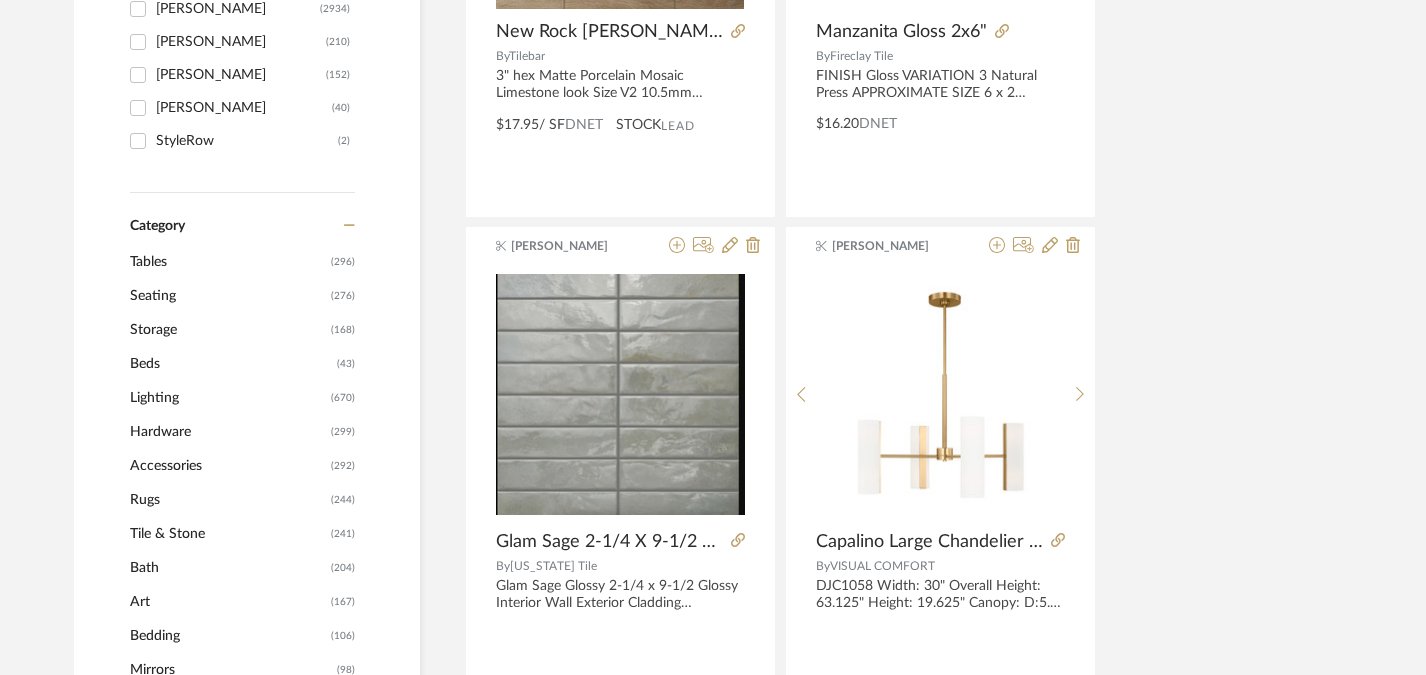 click on "Tables" 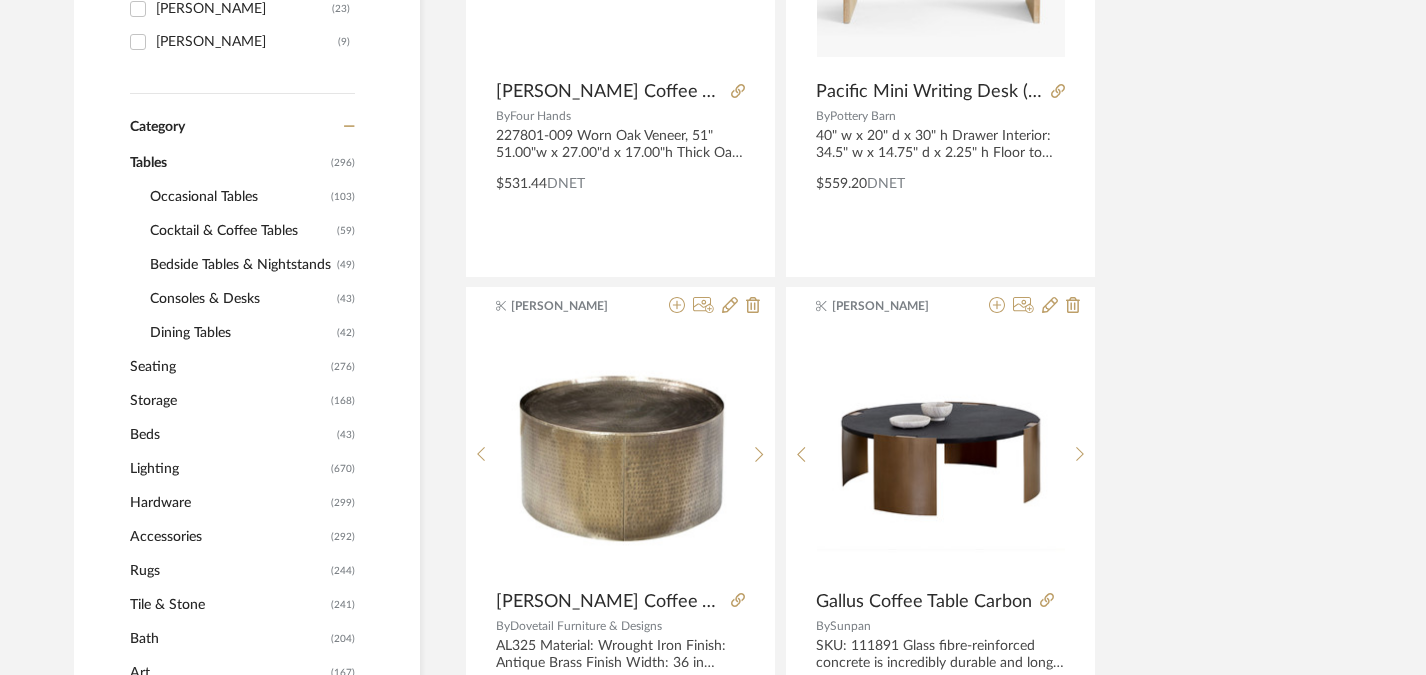 scroll, scrollTop: 663, scrollLeft: 0, axis: vertical 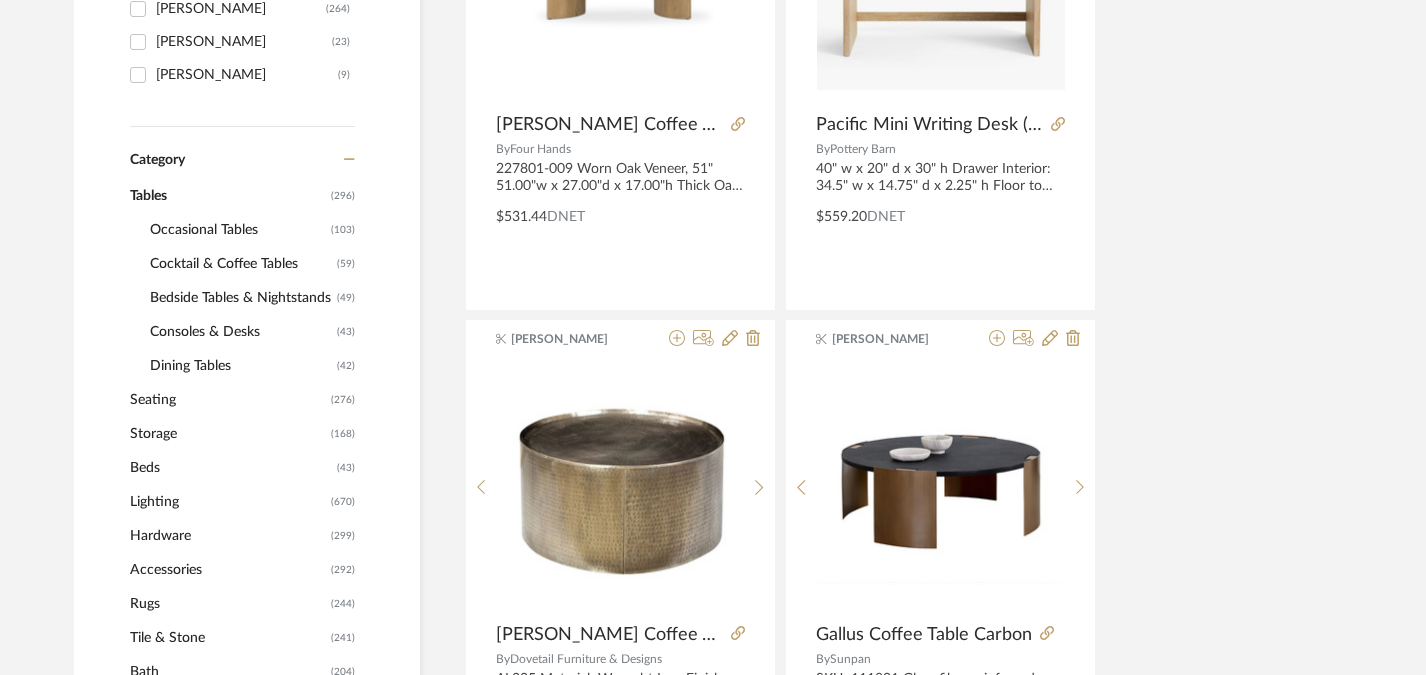 click on "Bedside Tables & Nightstands" 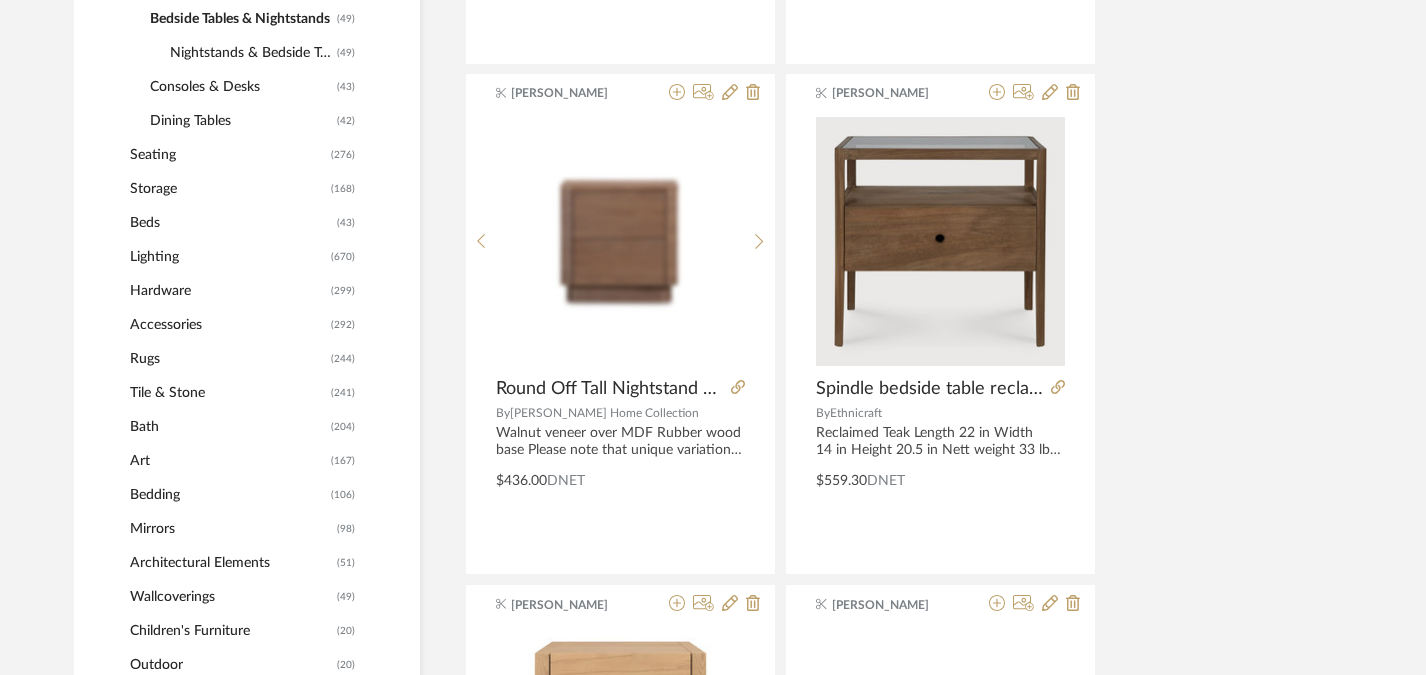 scroll, scrollTop: 911, scrollLeft: 0, axis: vertical 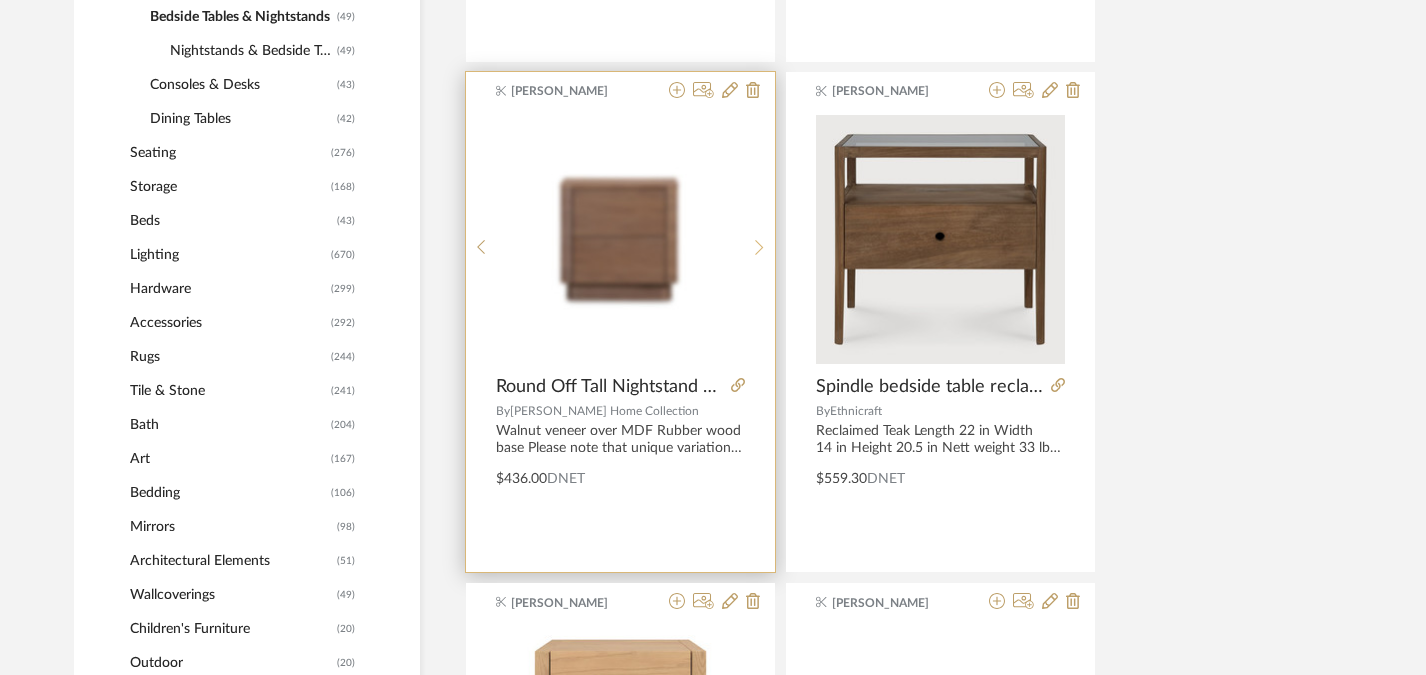 click 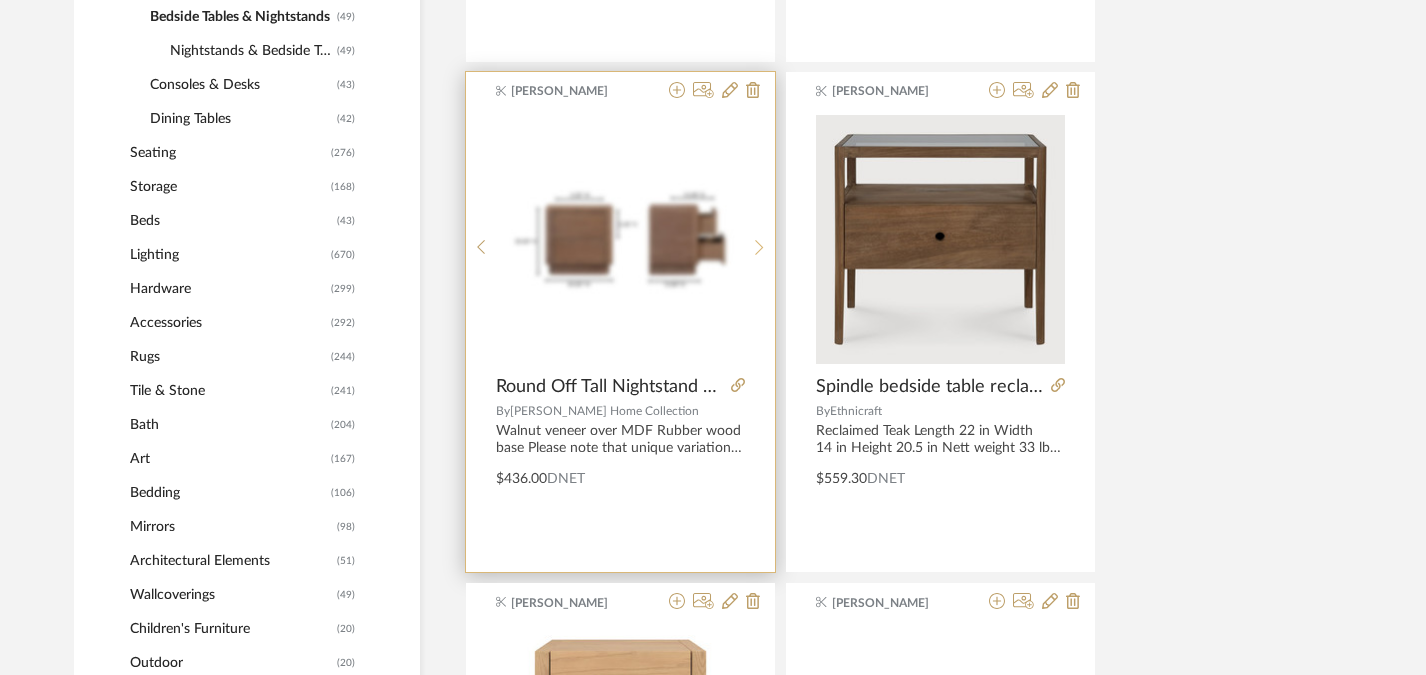 click 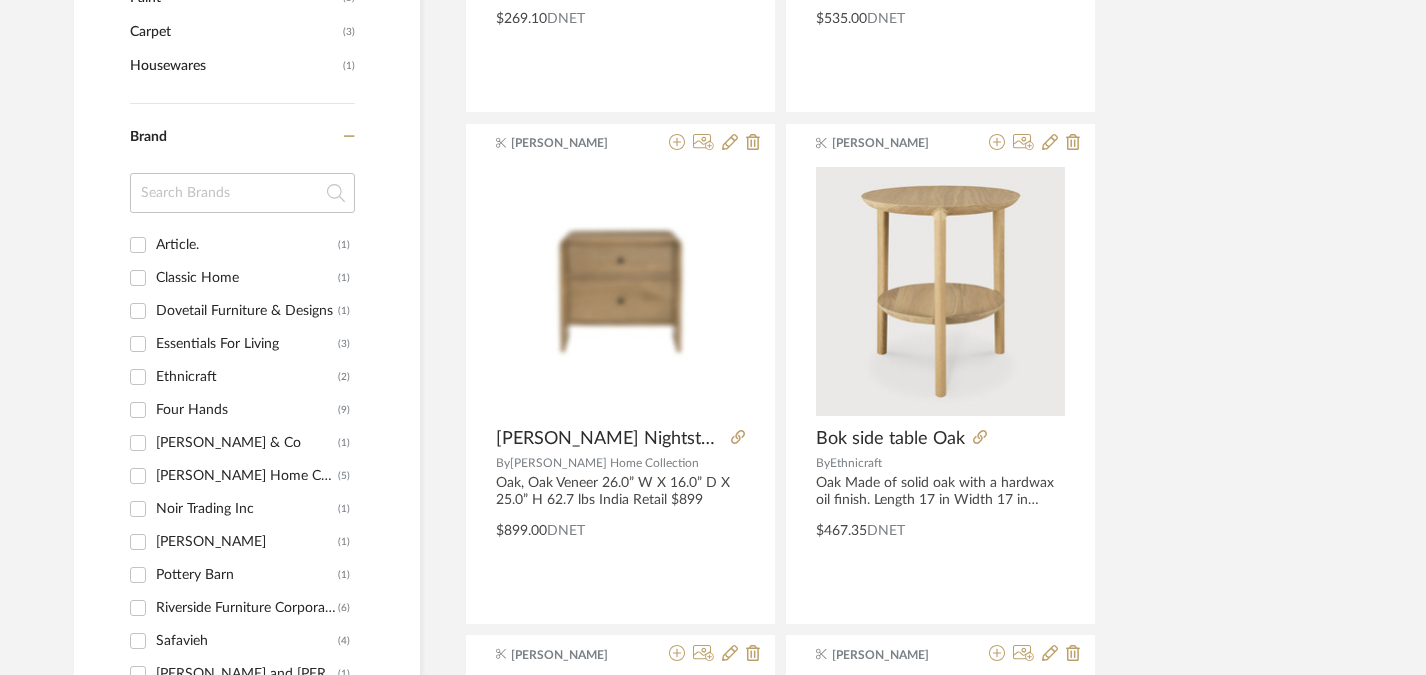 scroll, scrollTop: 1884, scrollLeft: 0, axis: vertical 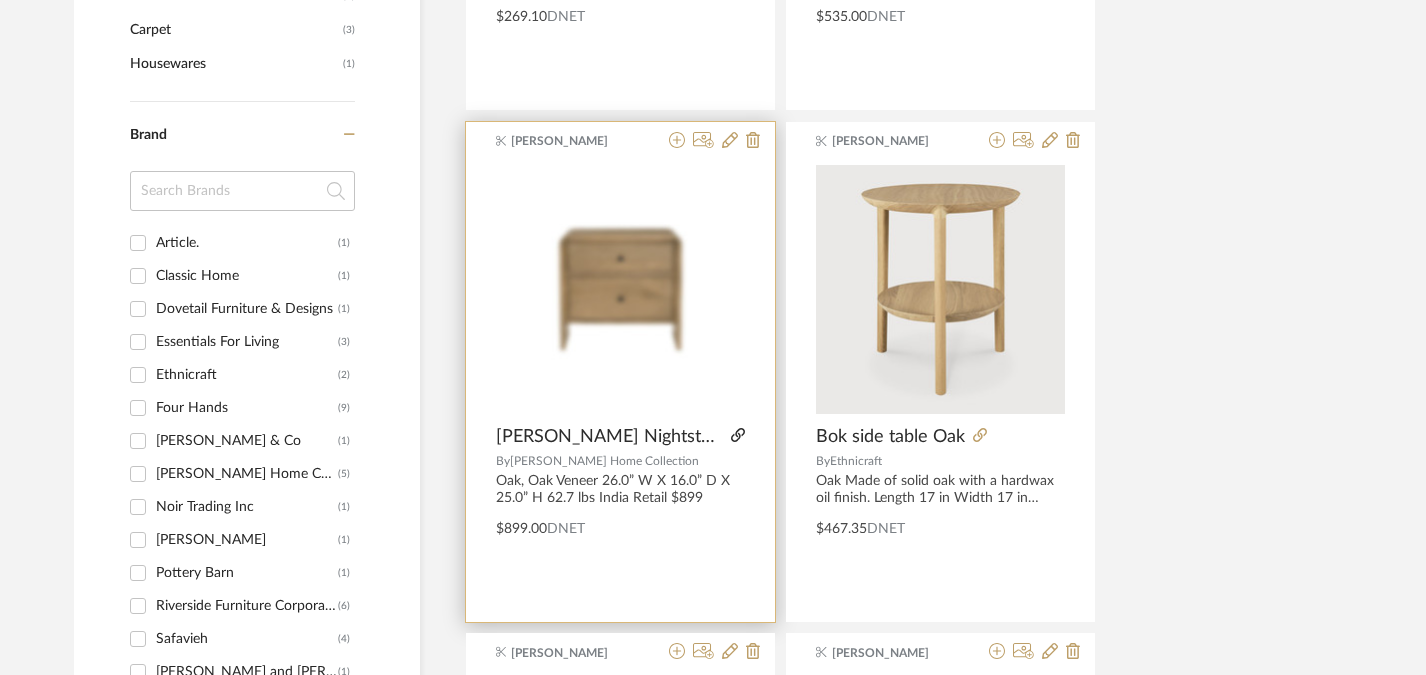 click 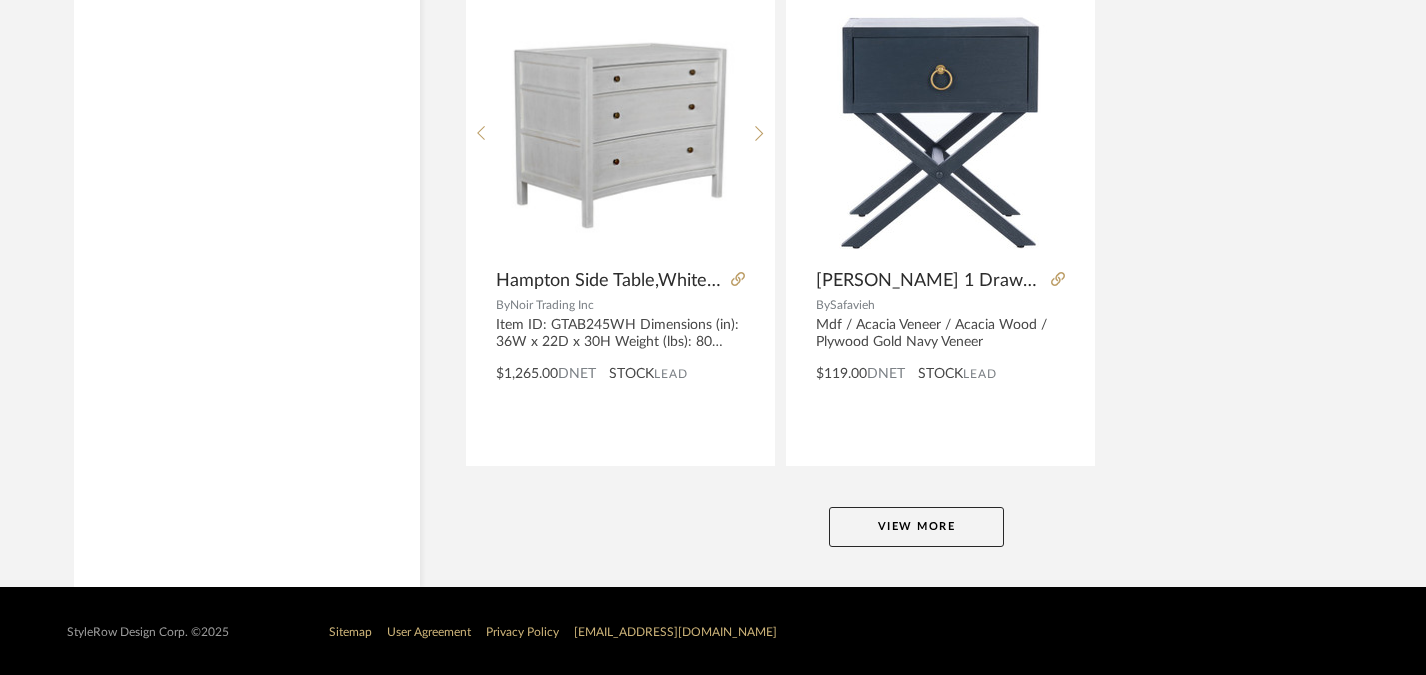 scroll, scrollTop: 9204, scrollLeft: 0, axis: vertical 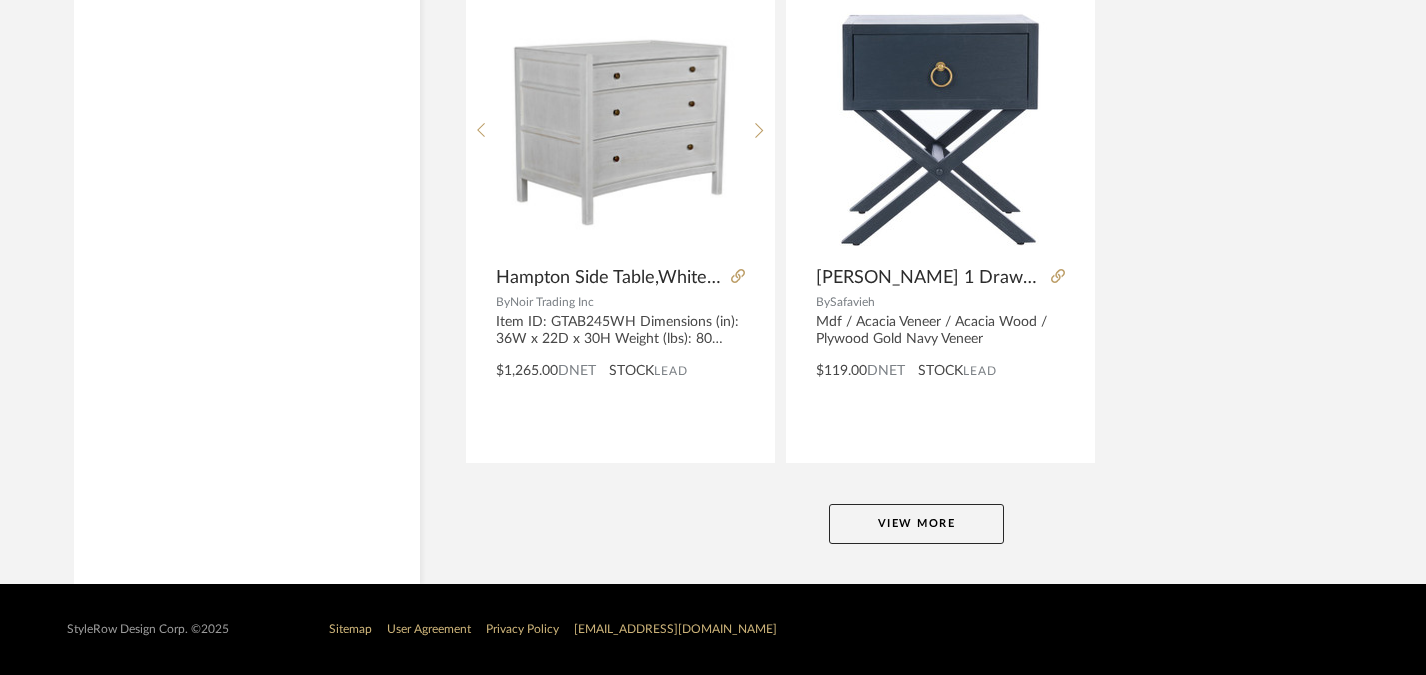 click on "View More" 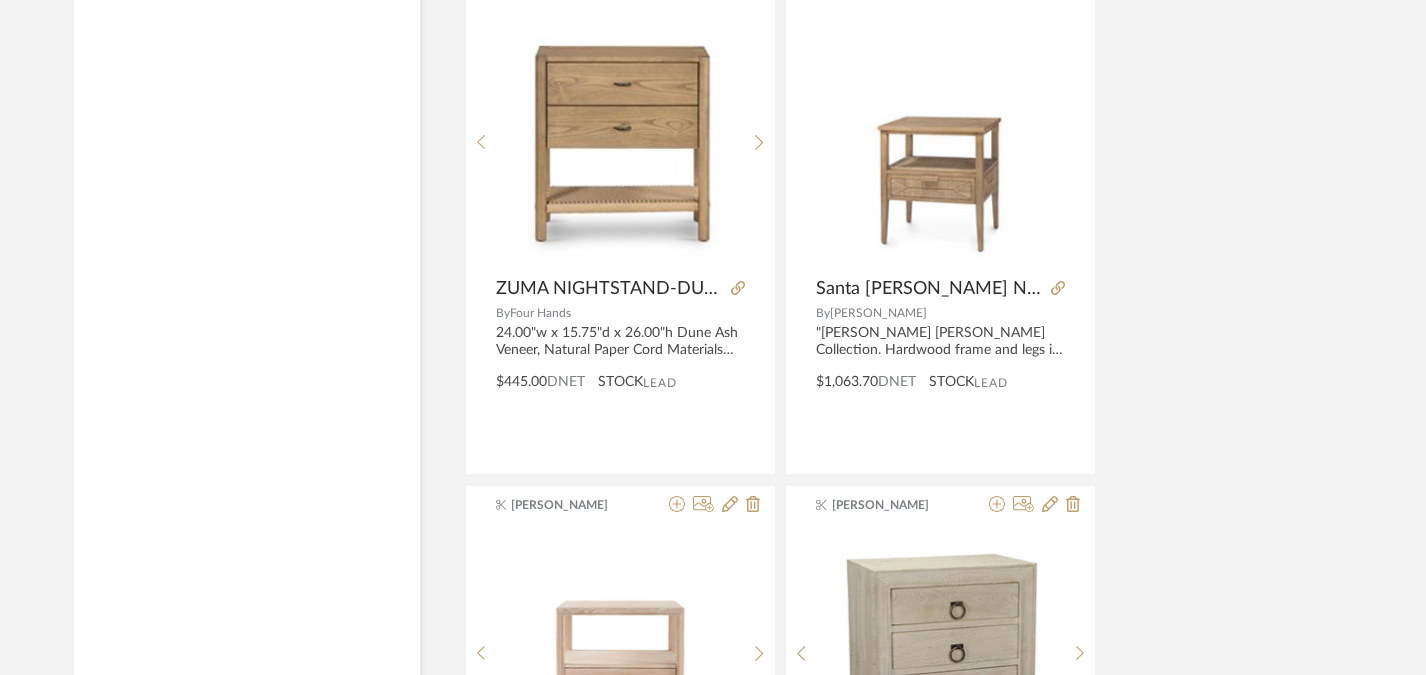 scroll, scrollTop: 11754, scrollLeft: 0, axis: vertical 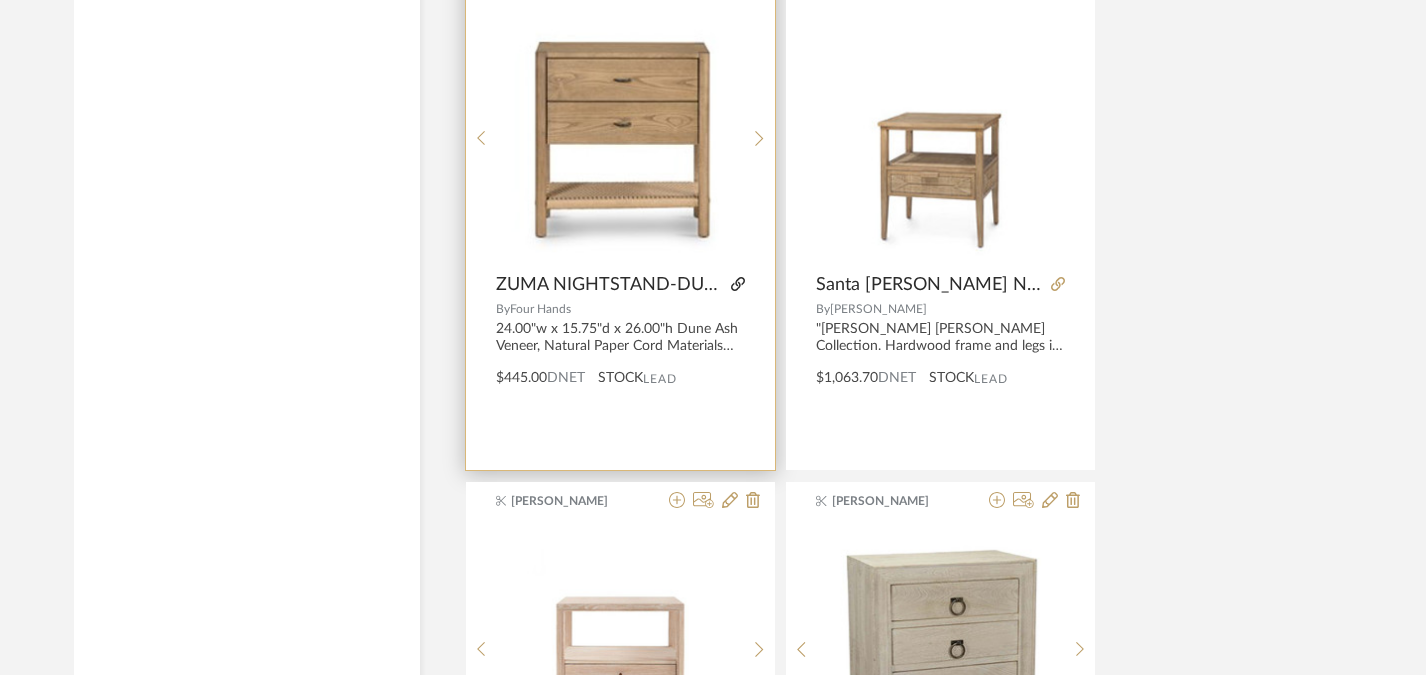 click 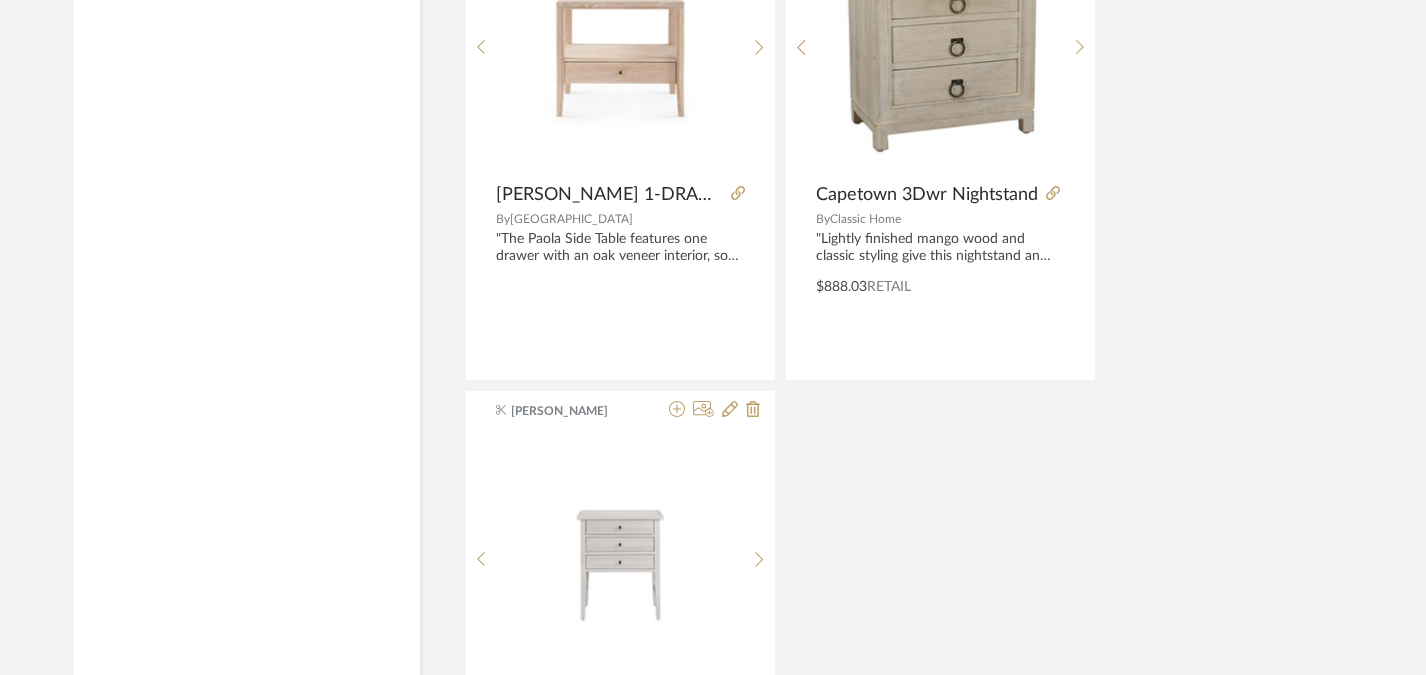 scroll, scrollTop: 11415, scrollLeft: 0, axis: vertical 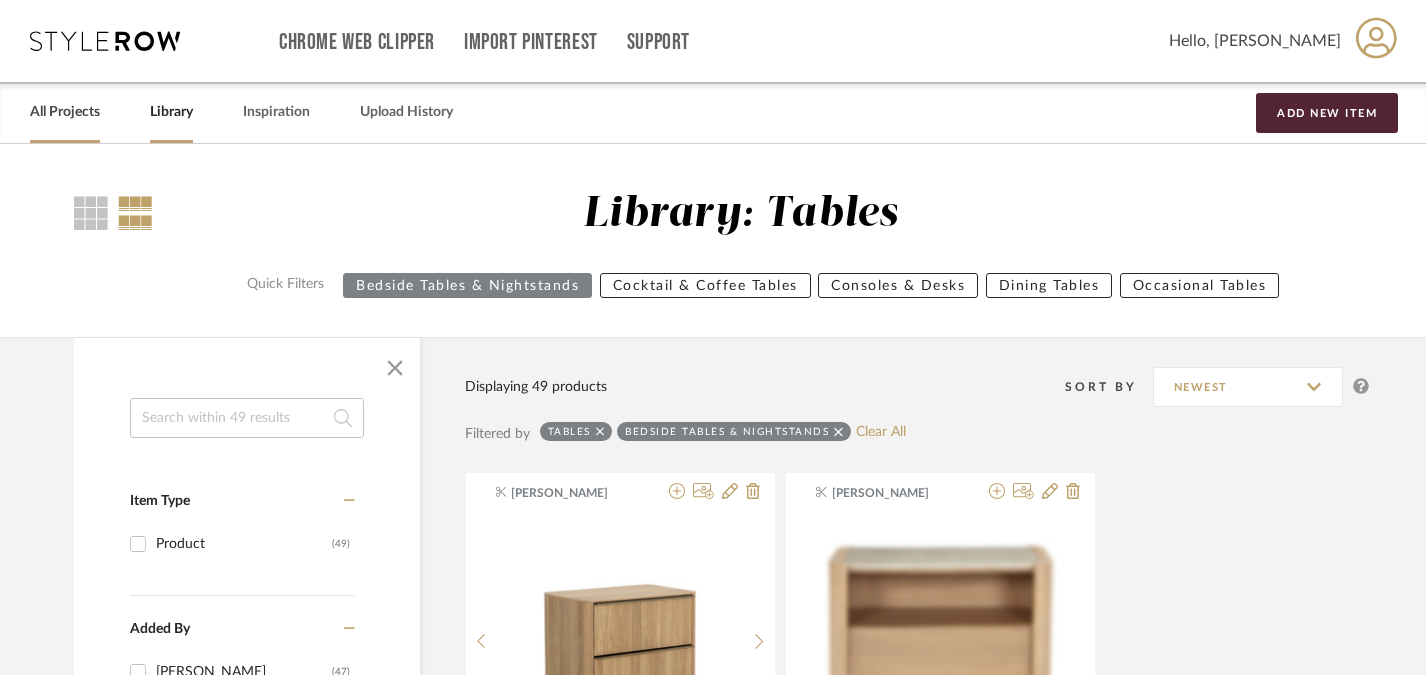 click on "All Projects" at bounding box center [65, 112] 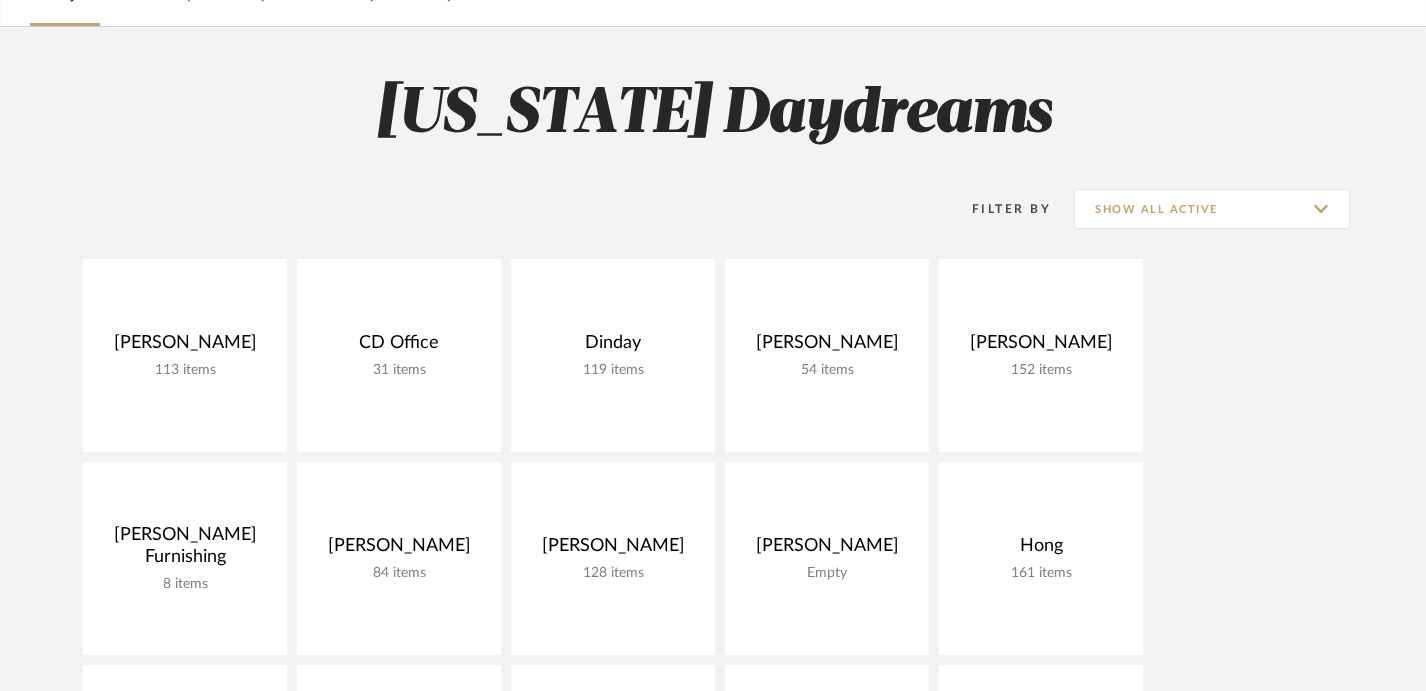 scroll, scrollTop: 295, scrollLeft: 0, axis: vertical 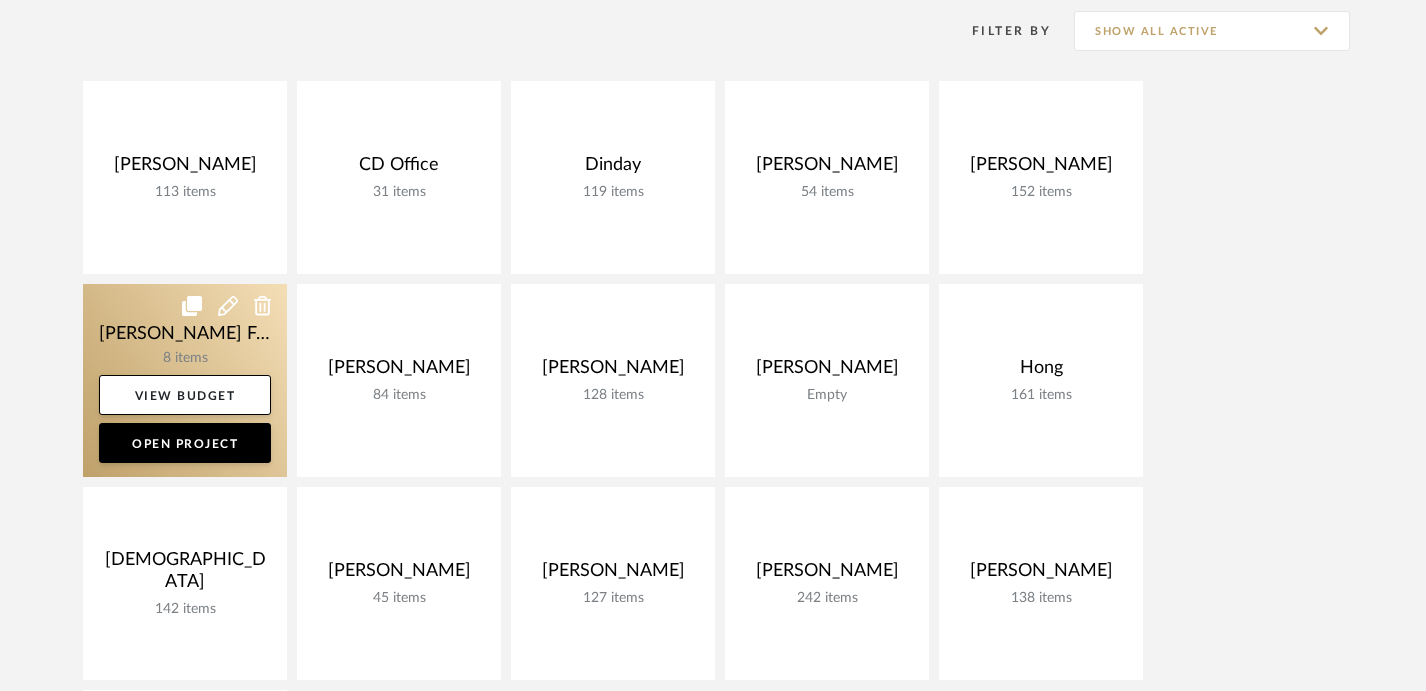 click 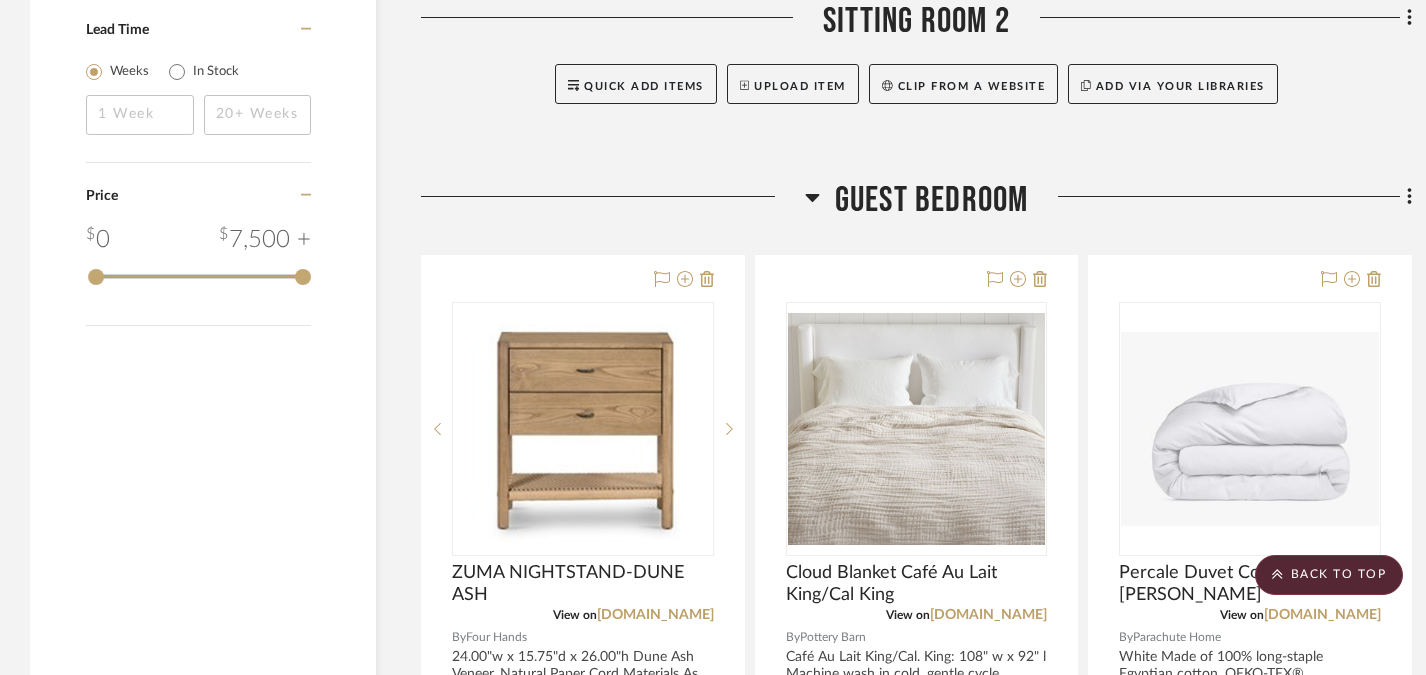 scroll, scrollTop: 1931, scrollLeft: 0, axis: vertical 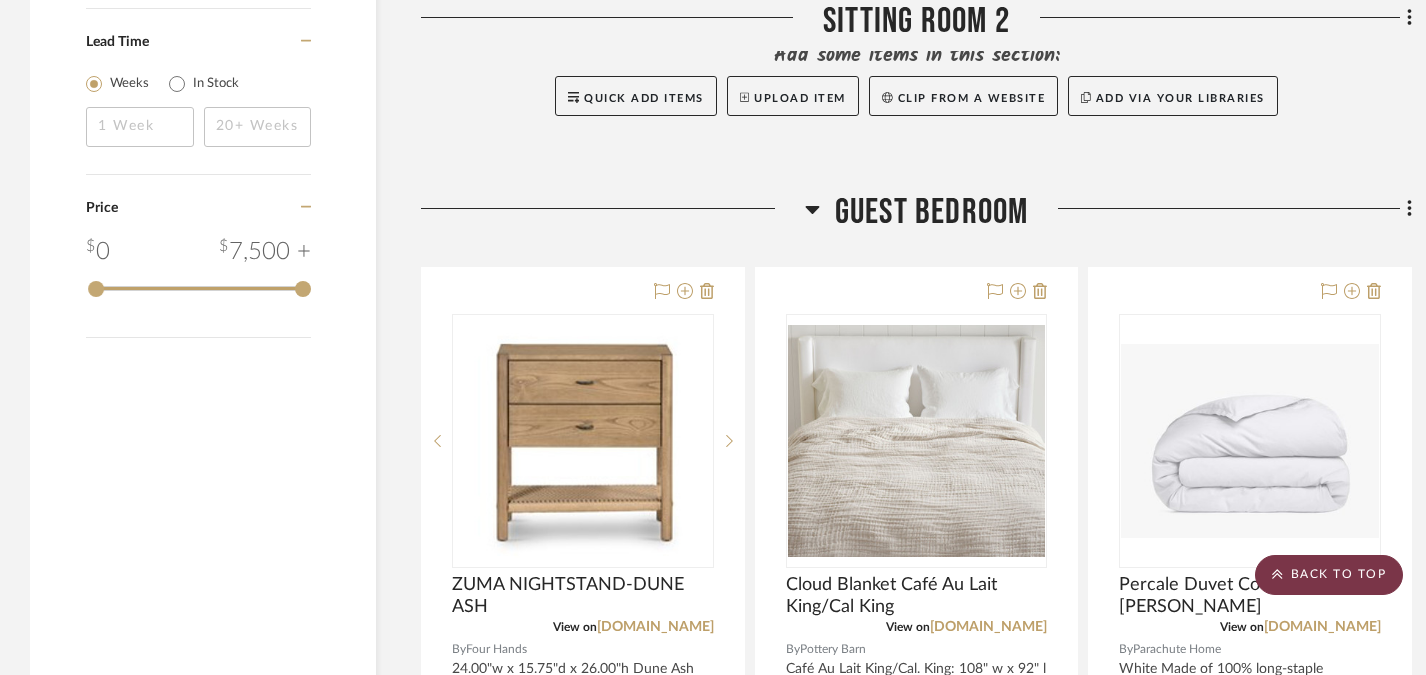 click on "BACK TO TOP" 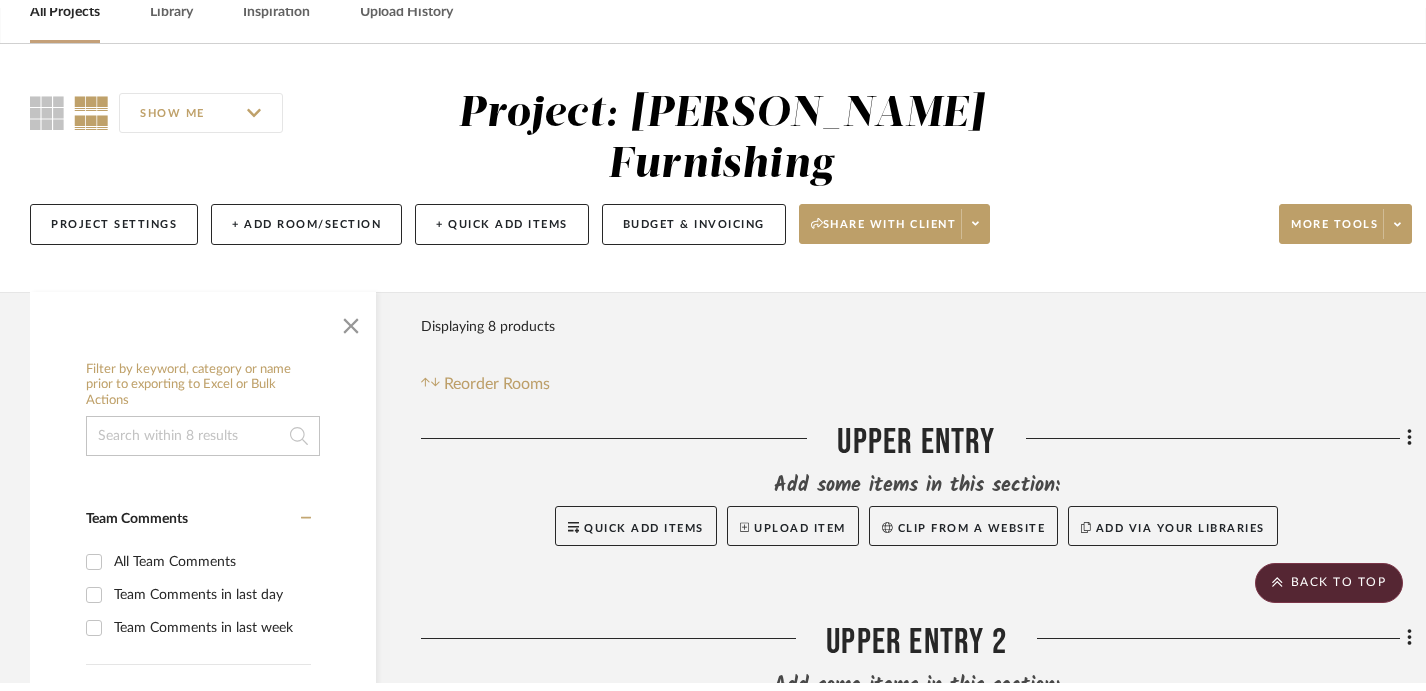 scroll, scrollTop: 0, scrollLeft: 0, axis: both 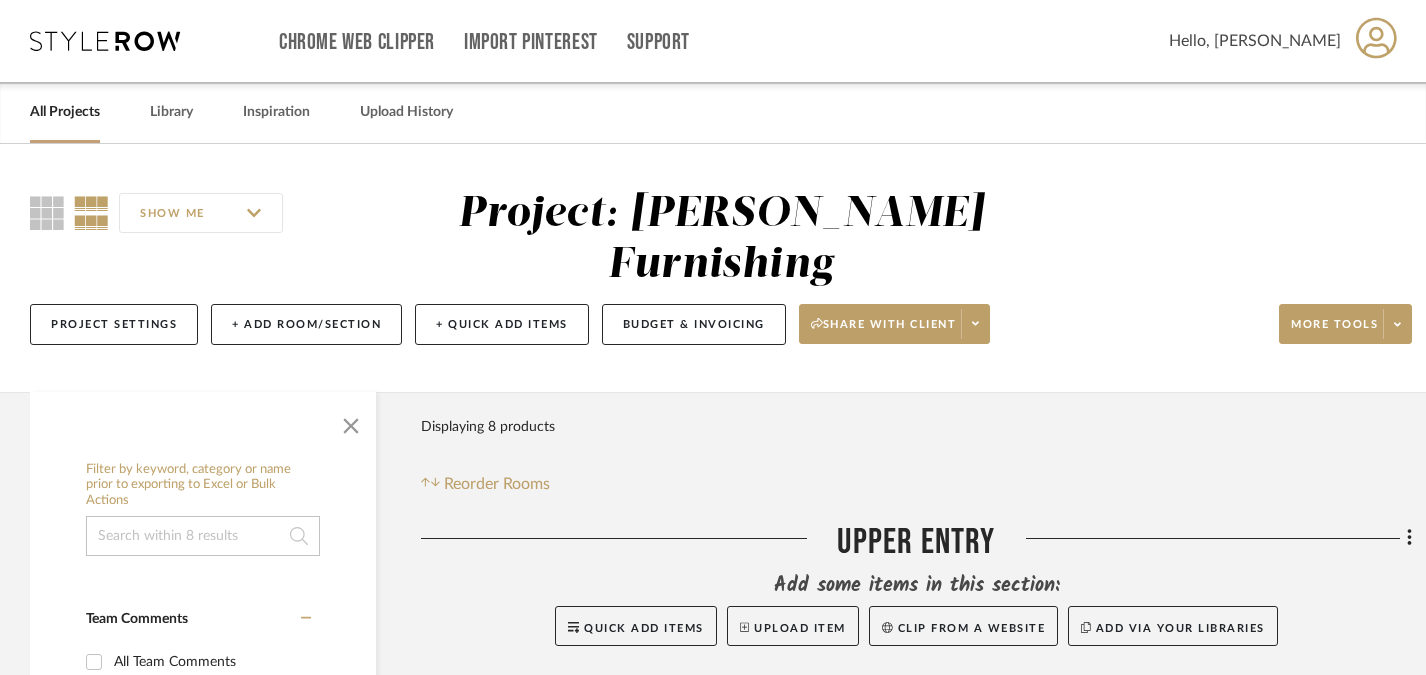 click on "All Projects" at bounding box center (65, 112) 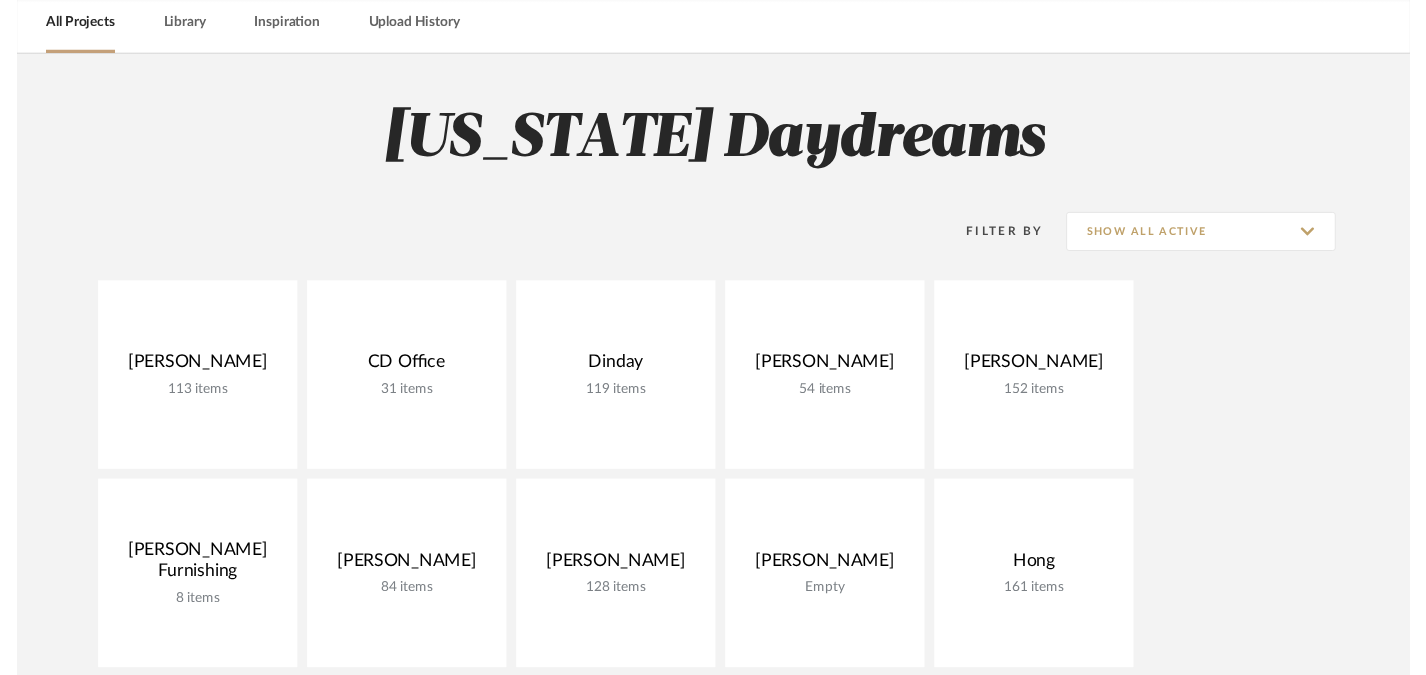 scroll, scrollTop: 0, scrollLeft: 0, axis: both 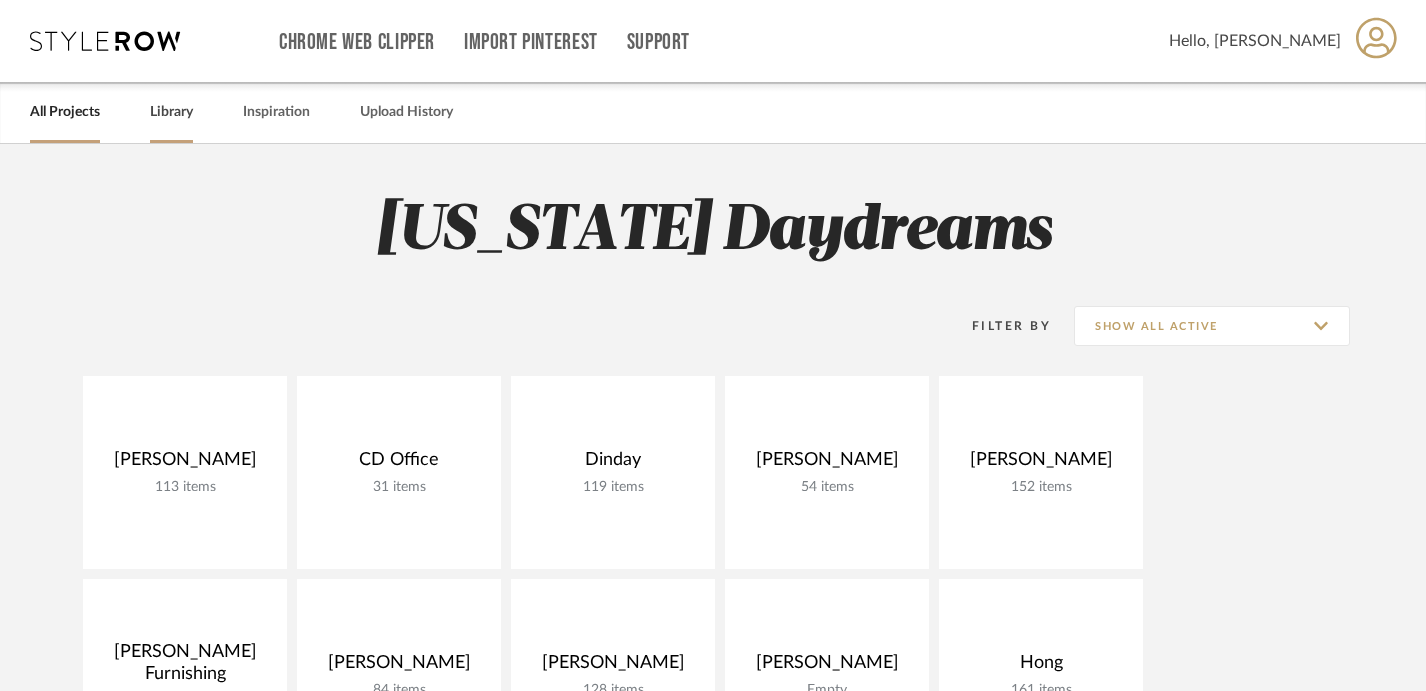 click on "Library" at bounding box center (171, 112) 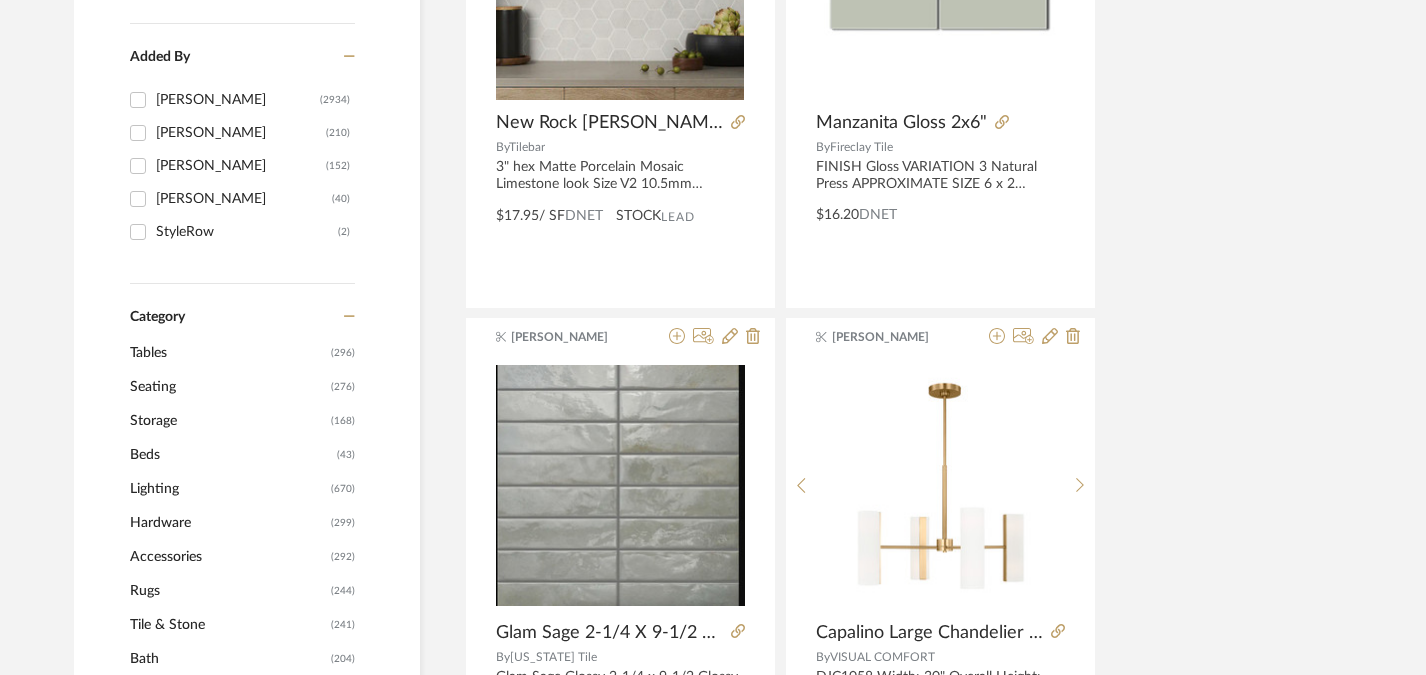 scroll, scrollTop: 697, scrollLeft: 0, axis: vertical 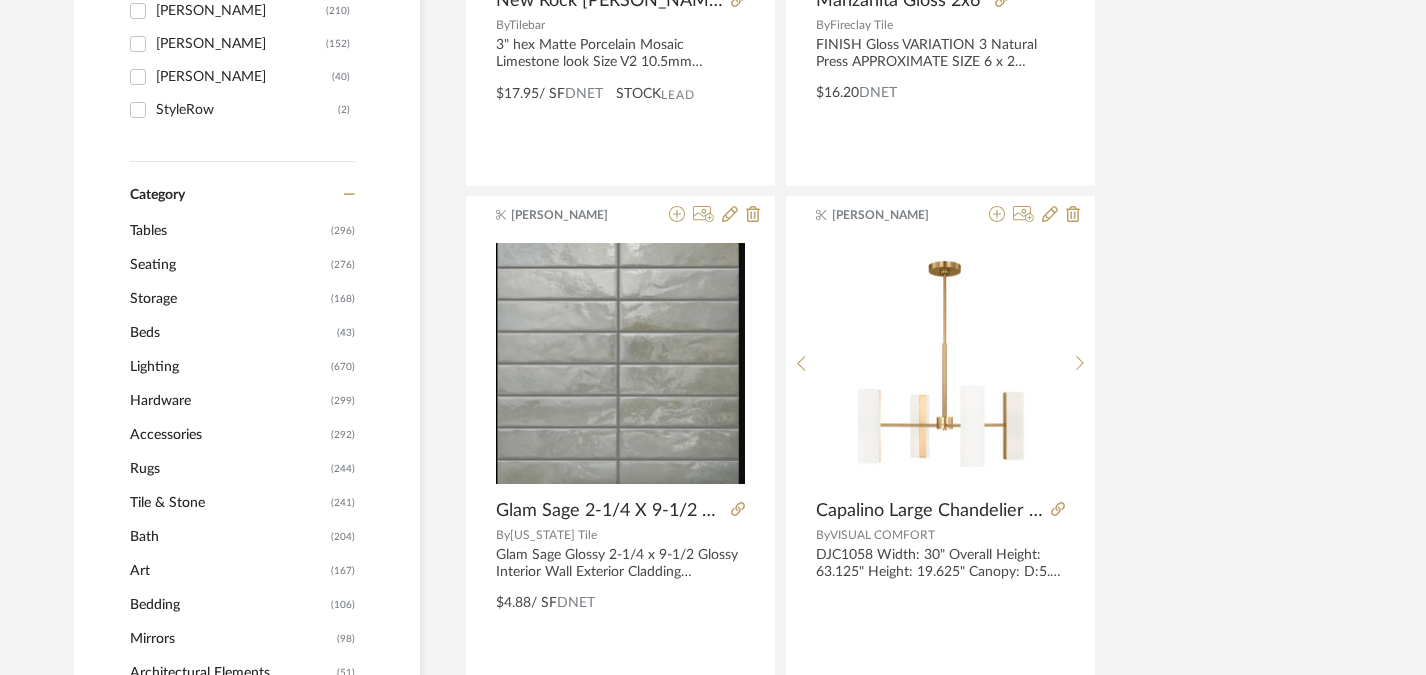 click on "Tables" 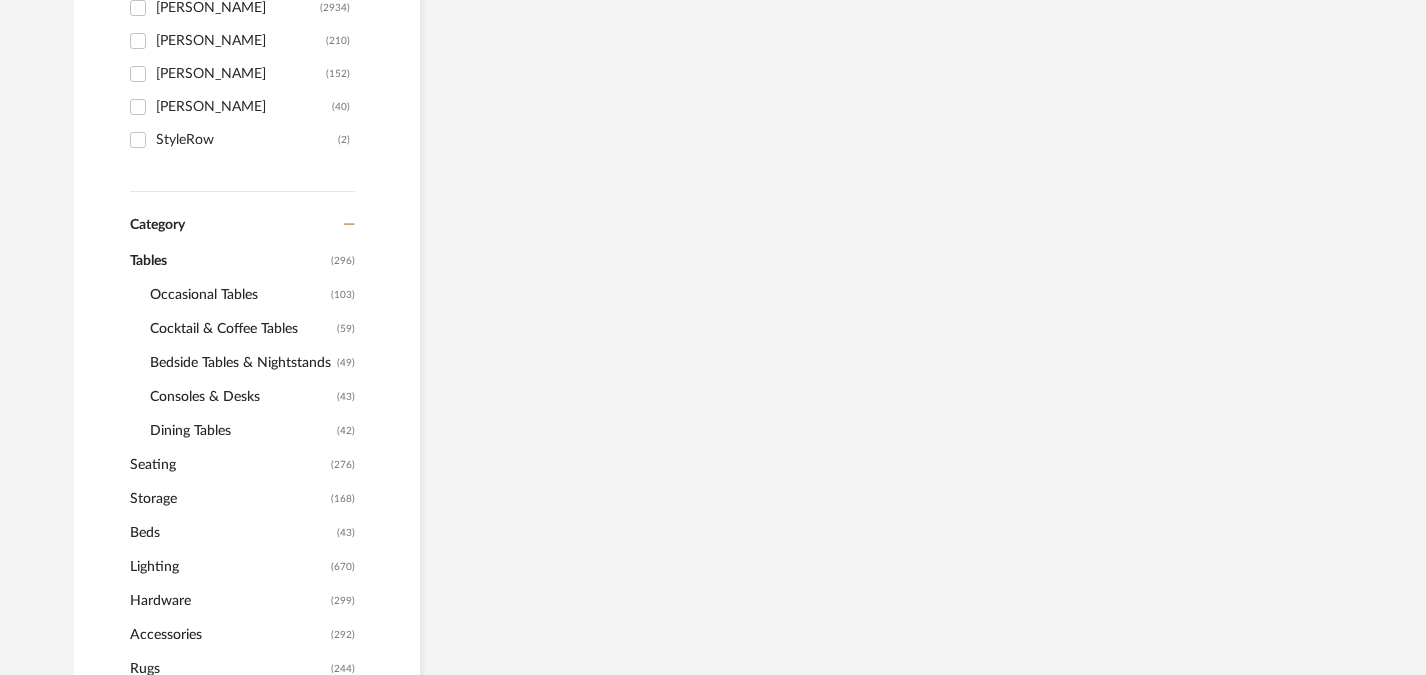 scroll, scrollTop: 727, scrollLeft: 0, axis: vertical 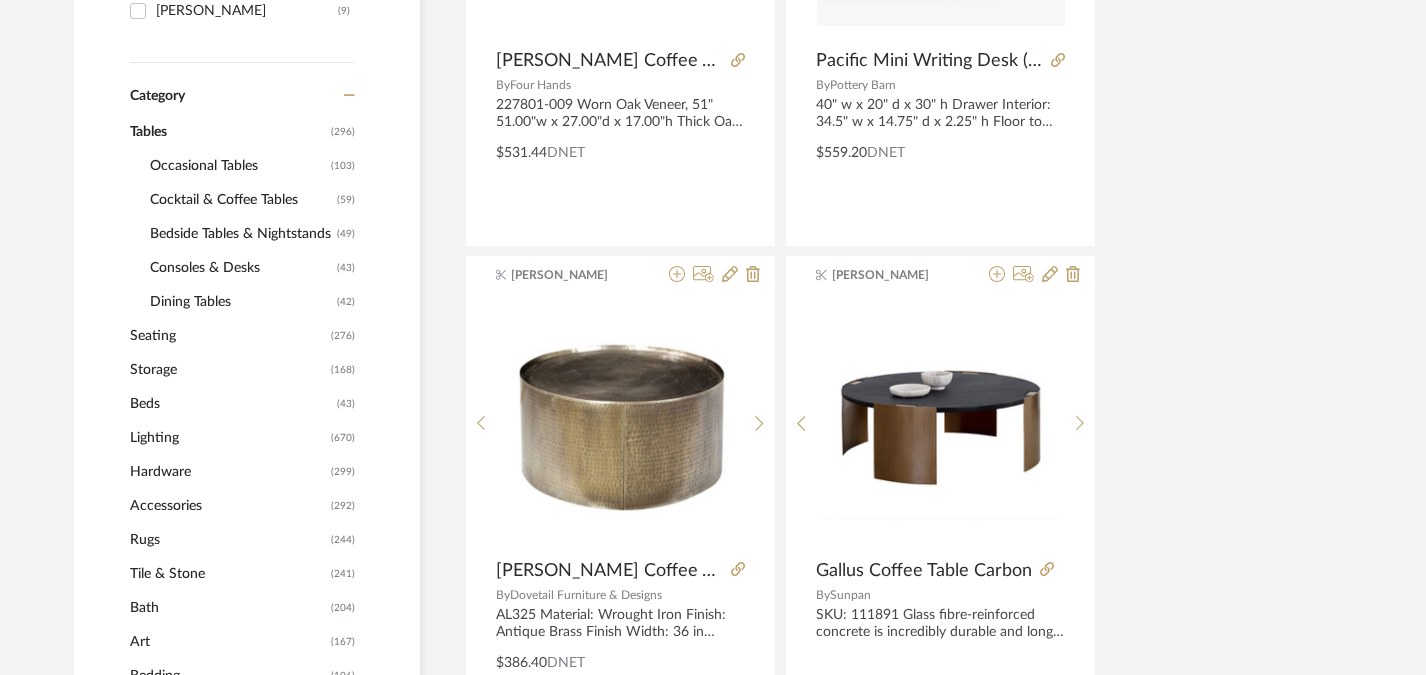 click on "Bedside Tables & Nightstands" 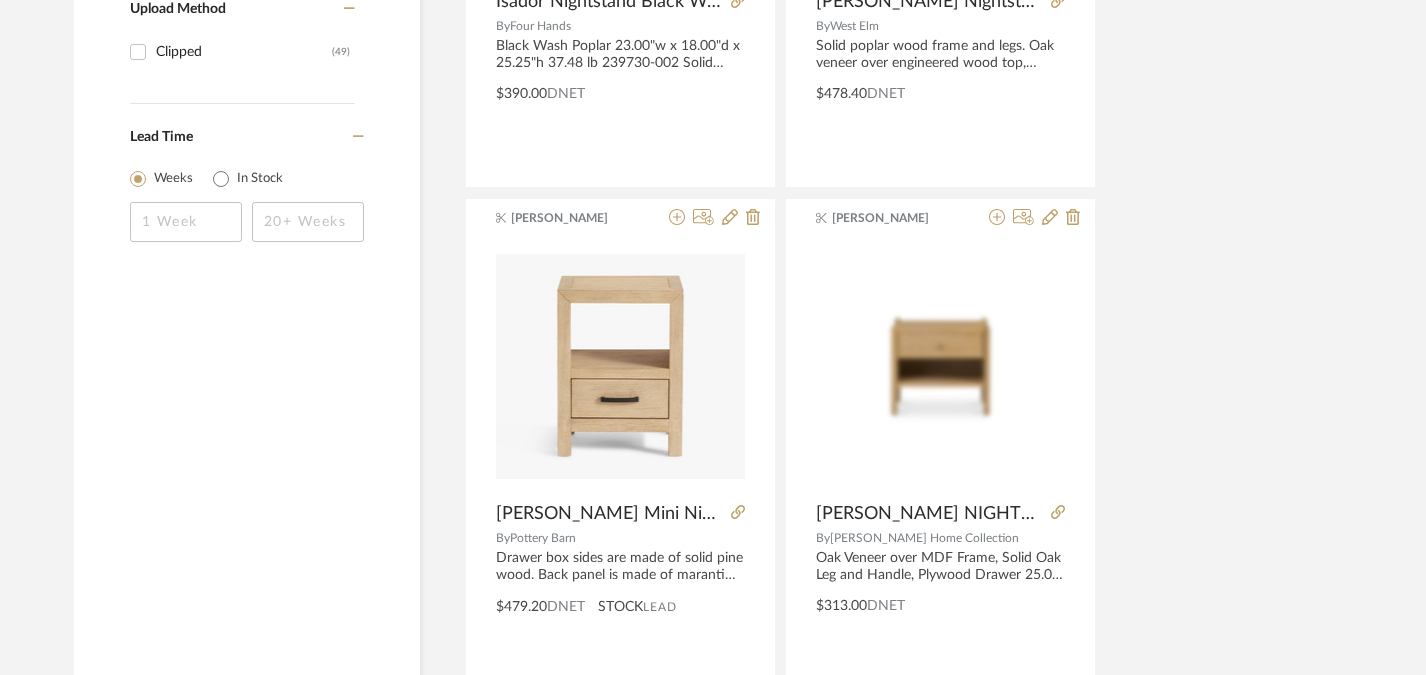 scroll, scrollTop: 2866, scrollLeft: 0, axis: vertical 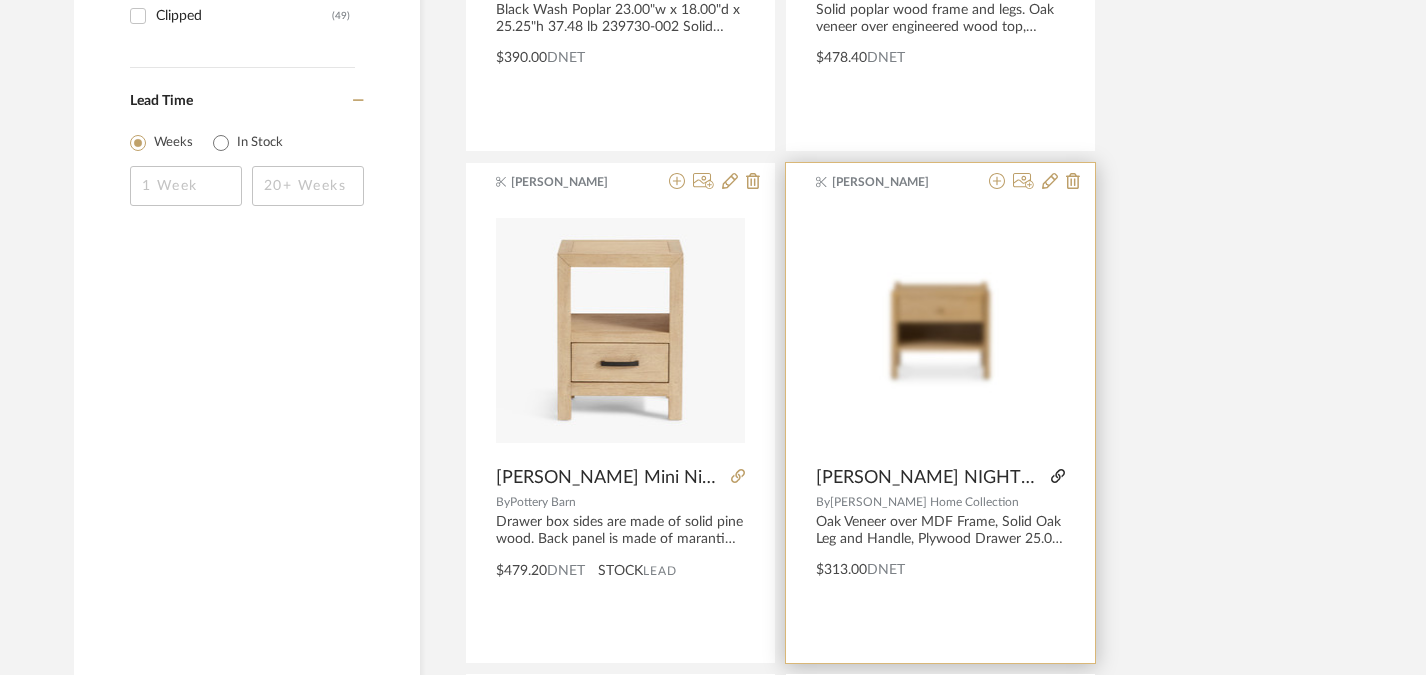 click 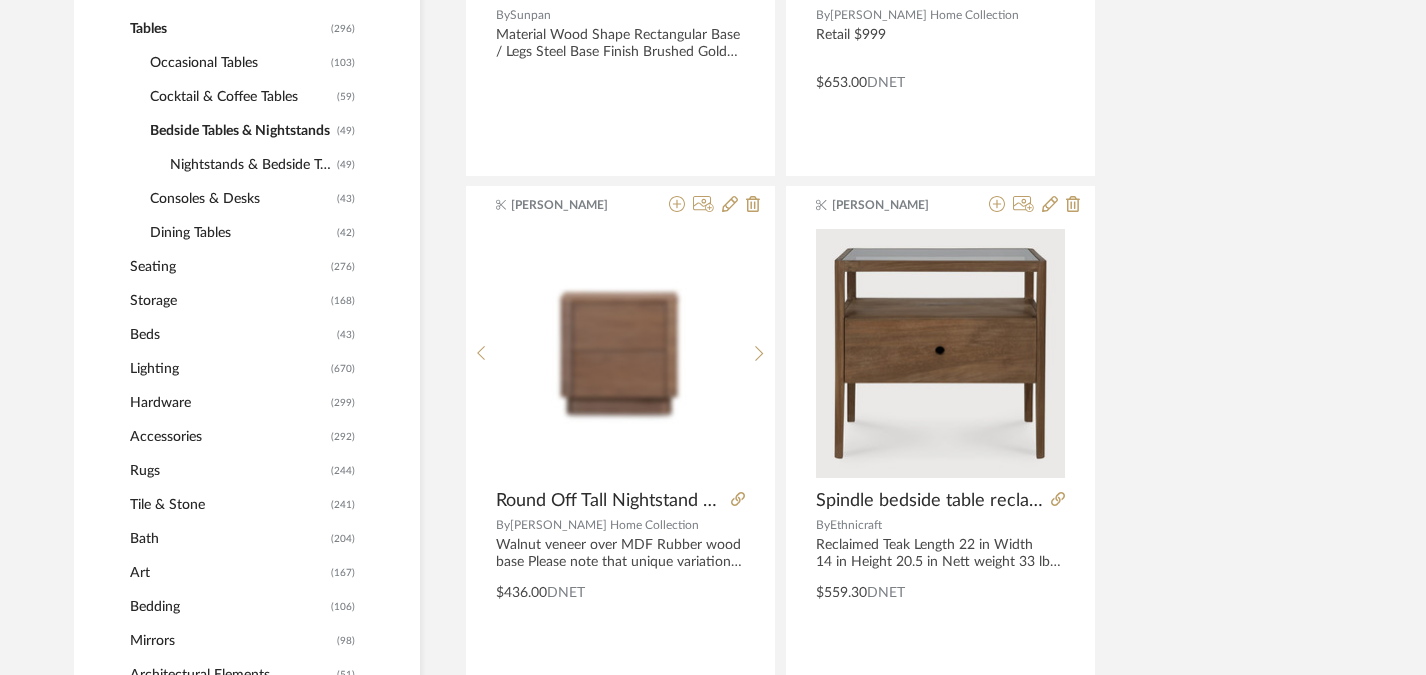 scroll, scrollTop: 824, scrollLeft: 0, axis: vertical 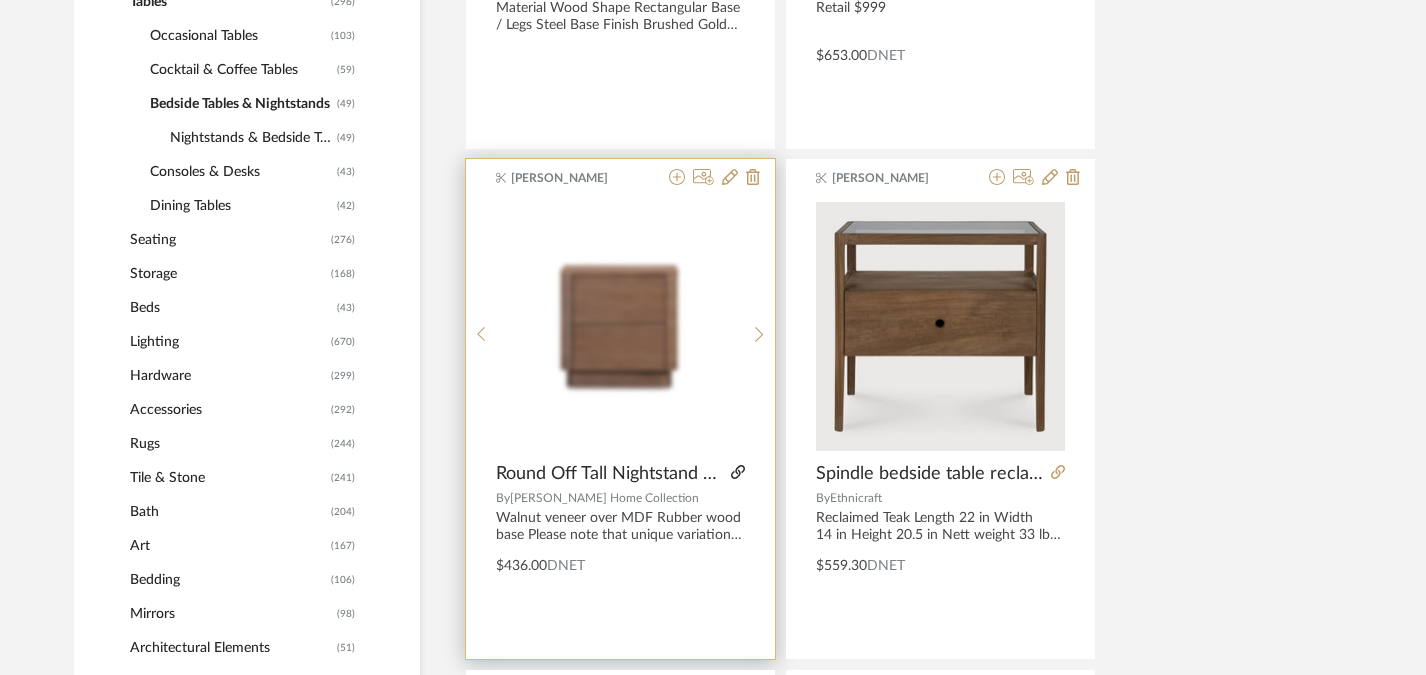 click 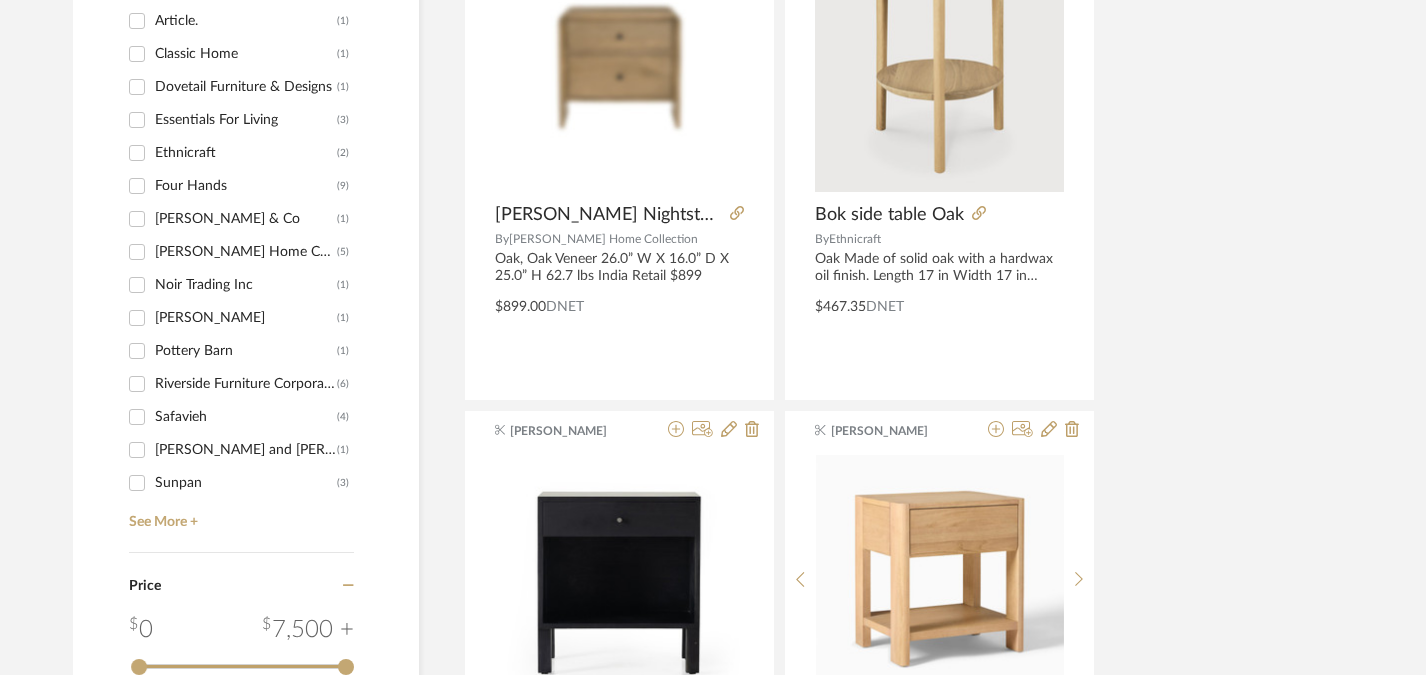 scroll, scrollTop: 1802, scrollLeft: 1, axis: both 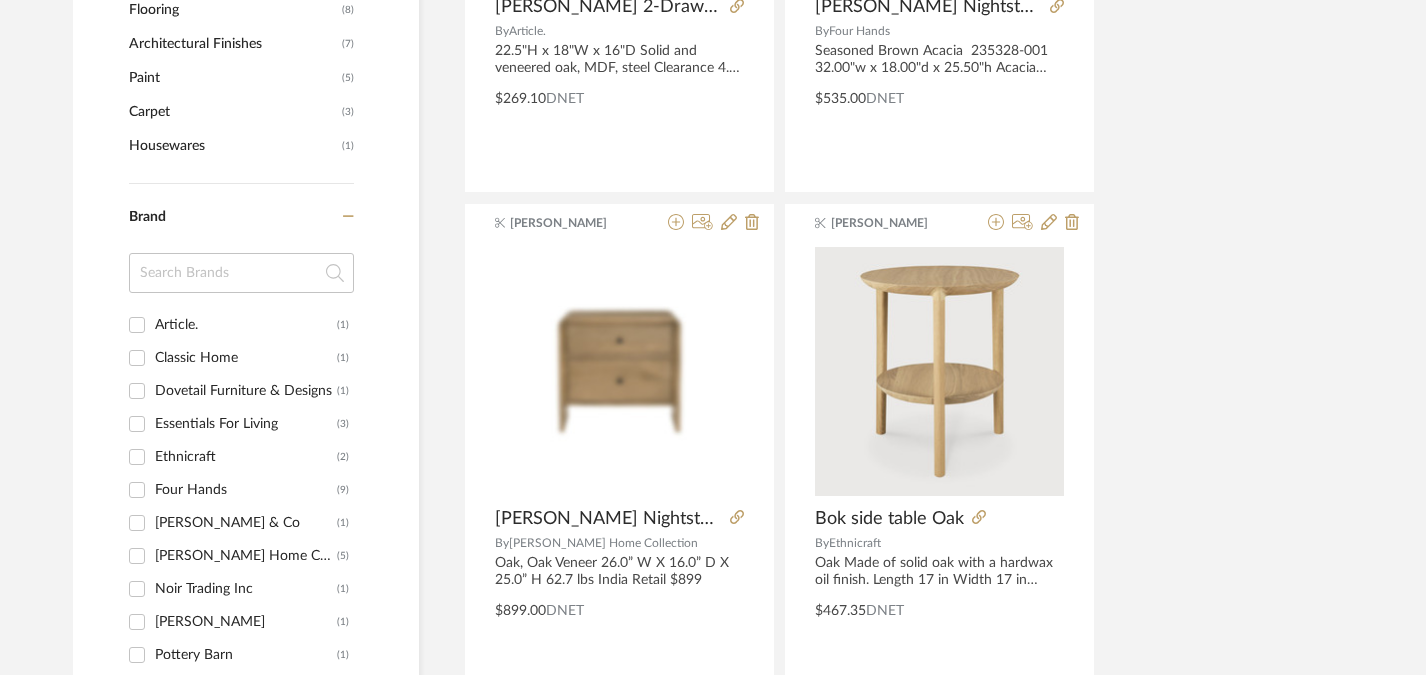 click on "[PERSON_NAME] [PERSON_NAME] Nightstand - Rustic Oak By   Sunpan  Material
Wood
Shape
Rectangular
Base / Legs
Steel
Base Finish
Brushed Gold
CARB Compliant
Yes
Material Finish
Natural
Designed by
Kemhome
Contract Viable
Yes
Warranty
1 year
Additional Features
Solid Oak Wood / Oak Veneer Wood / Soft Closing Drawers / Anti-Tipping Kit Included
Retail$988 [PERSON_NAME] [PERSON_NAME] Nightstand Natural By   [PERSON_NAME] Home Collection  Retail $999 $653.00  DNET [PERSON_NAME] Round Off Tall Nightstand Walnut Brown By   [PERSON_NAME] Home Collection  Walnut veneer over MDF
Rubber wood base
Please note that unique variations should be expected due to the wood's distinct character
20.0” W X 15.0” D X 20.0” H
59.0 lbs
Vietnam
SKU
YR-1013-03
Retail $689 $436.00  DNET [PERSON_NAME] Spindle bedside table reclaimed teak By   Ethnicraft  Reclaimed Teak
Length
22 in
Width
14 in
Height
20.5 in
Nett weight
33 lb
Retail $839 $559.30  DNET [PERSON_NAME] [PERSON_NAME] 2-Drawer Nightstand - White Oak By   Article.  $269.10  DNET [PERSON_NAME] By  By" 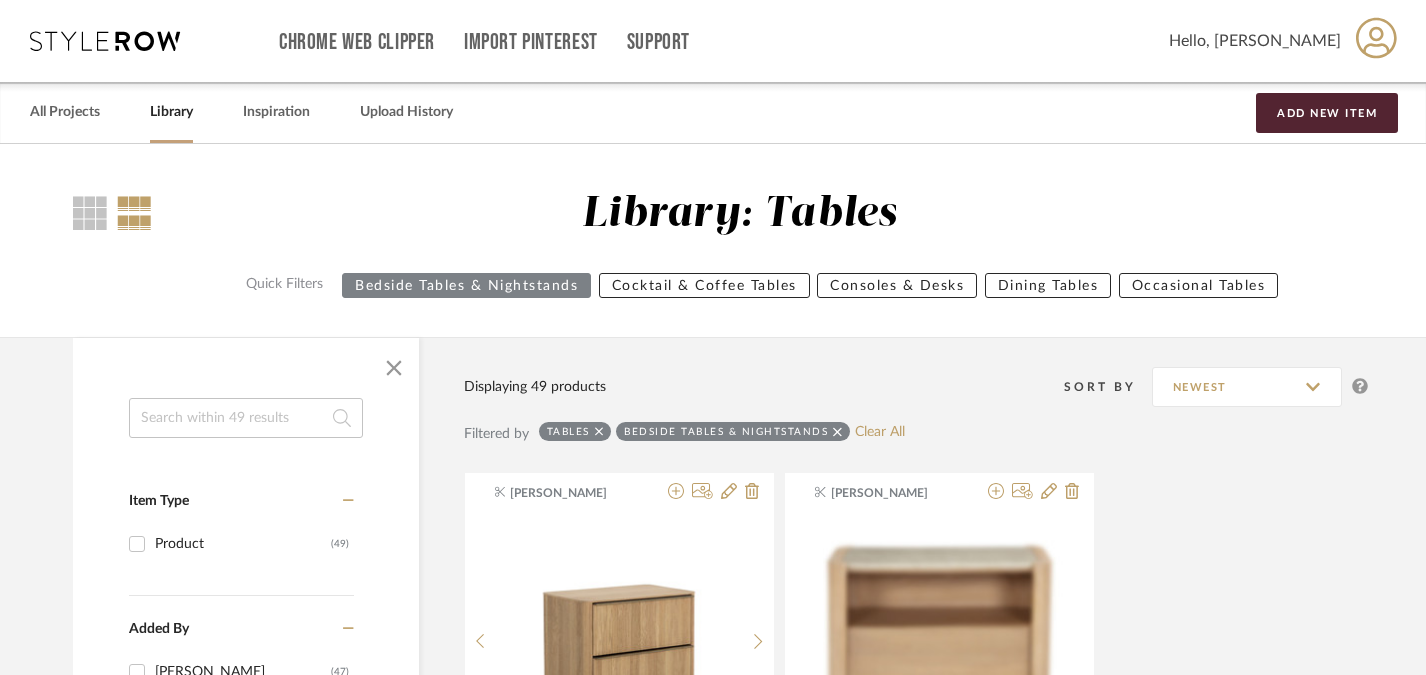 click on "Library" at bounding box center [171, 112] 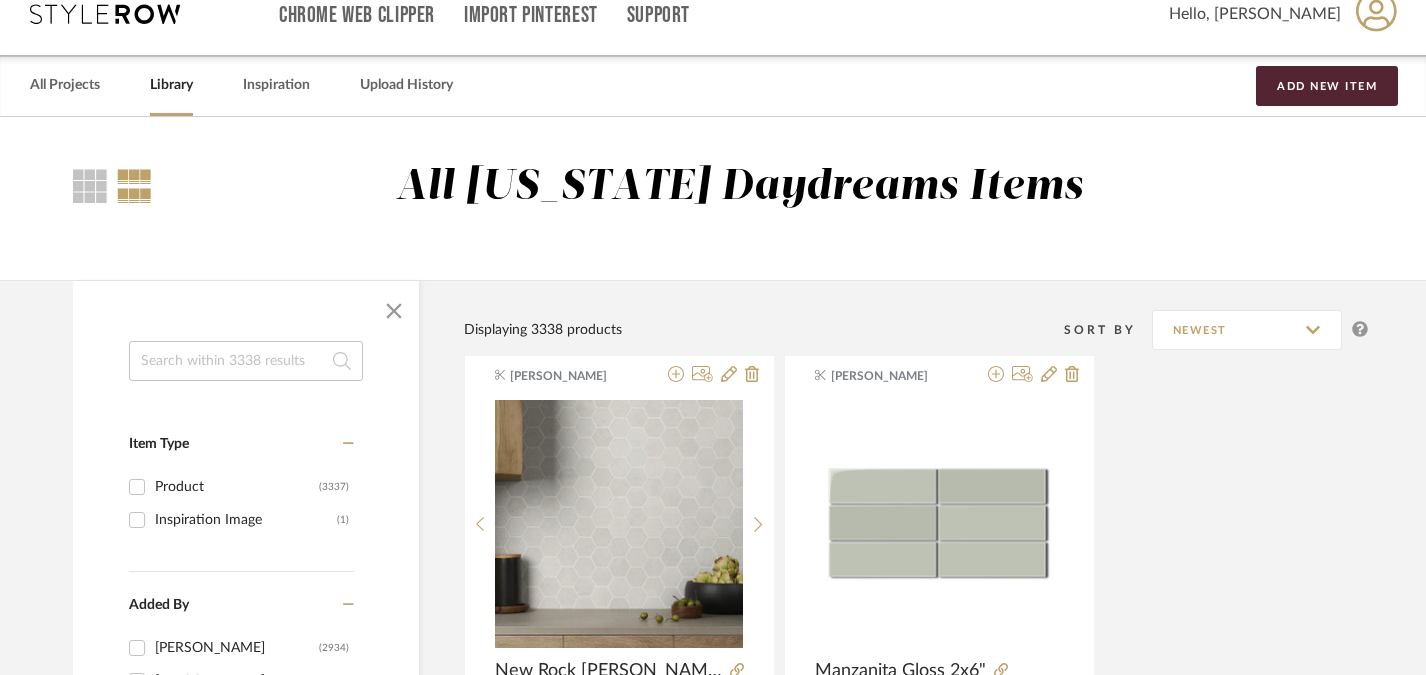 scroll, scrollTop: 0, scrollLeft: 1, axis: horizontal 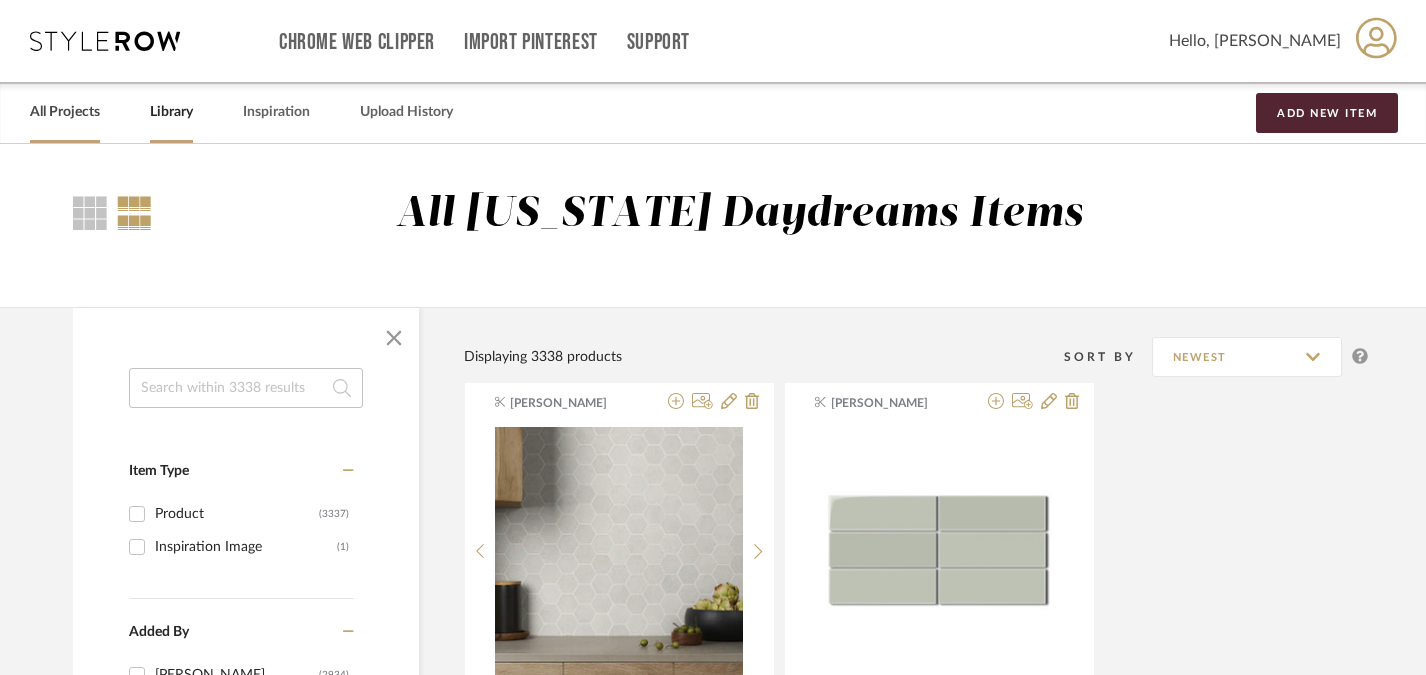 click on "All Projects" at bounding box center (65, 112) 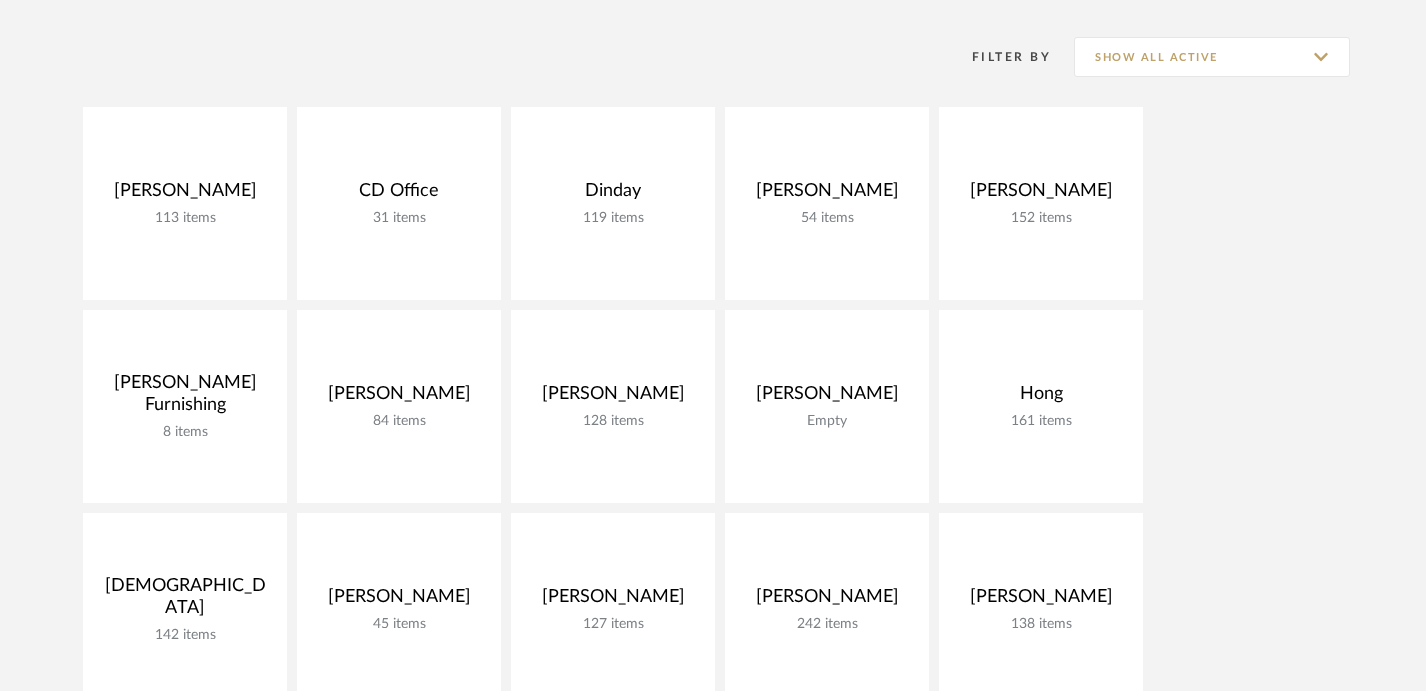 scroll, scrollTop: 321, scrollLeft: 0, axis: vertical 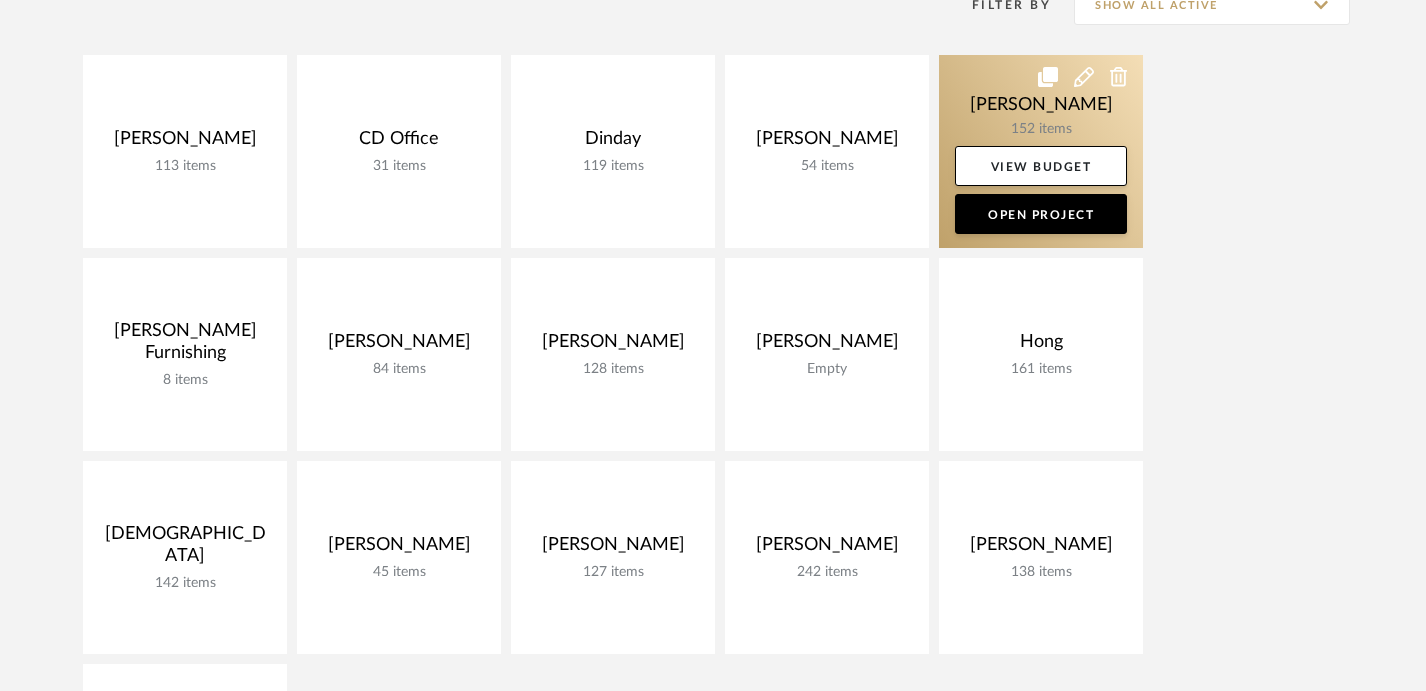 click 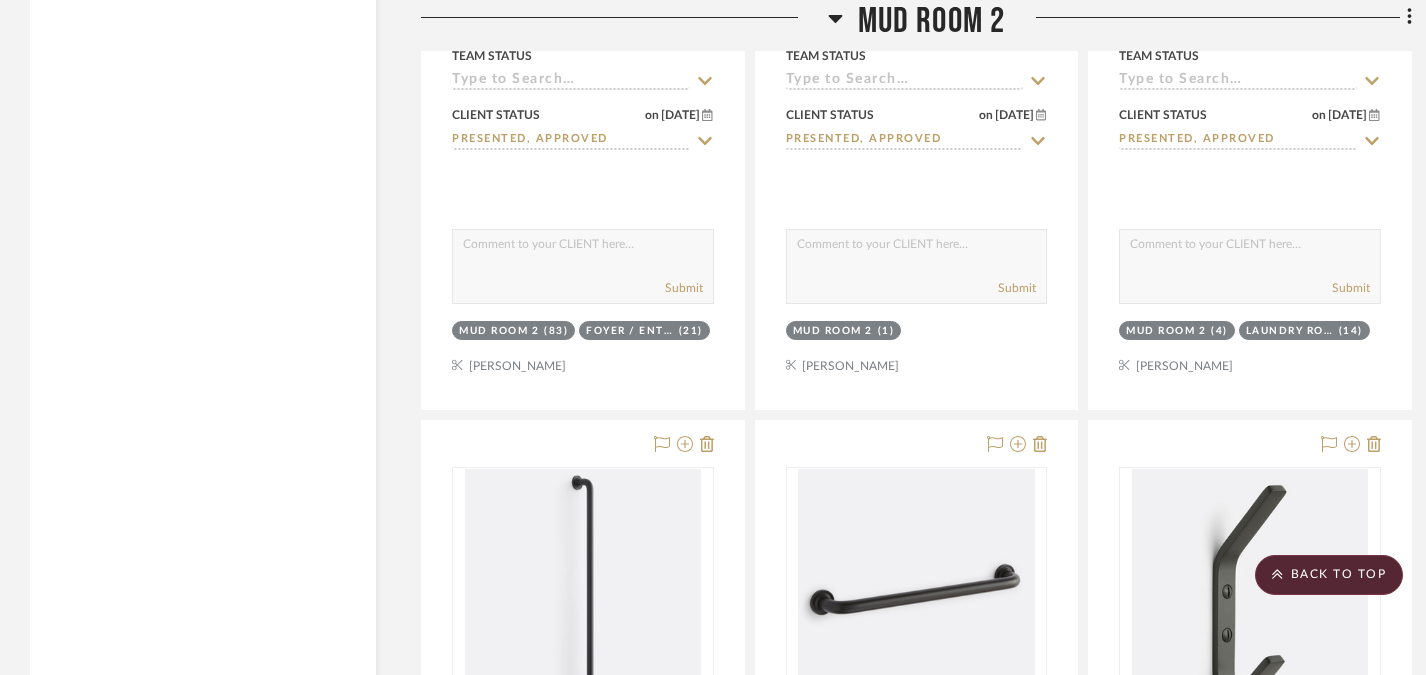 scroll, scrollTop: 6415, scrollLeft: 0, axis: vertical 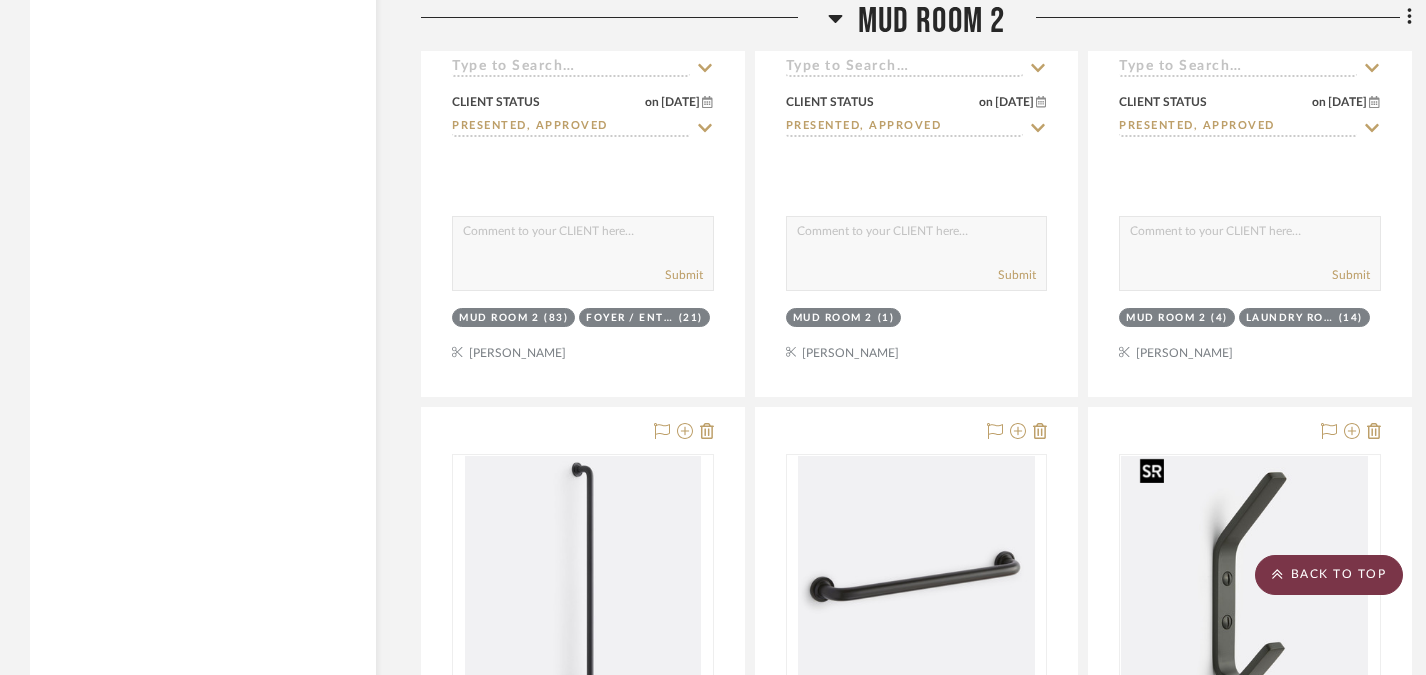 click on "BACK TO TOP" 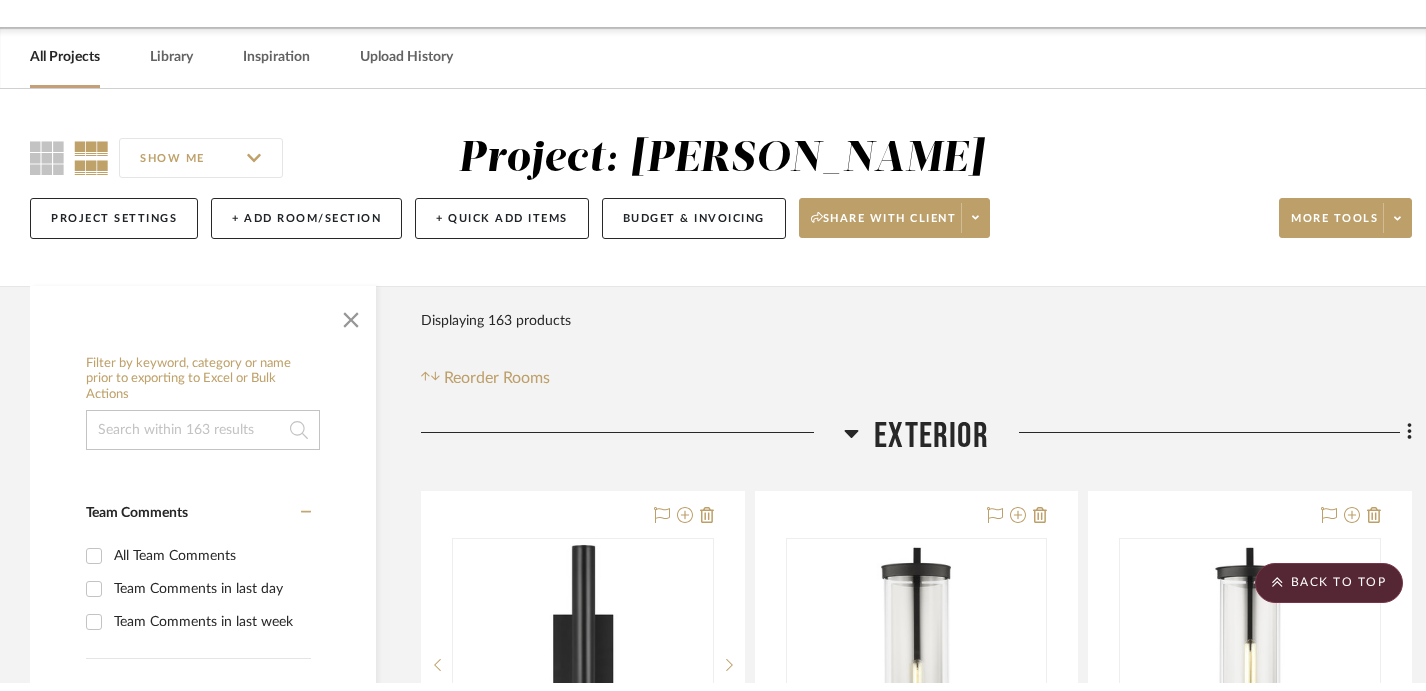scroll, scrollTop: 0, scrollLeft: 0, axis: both 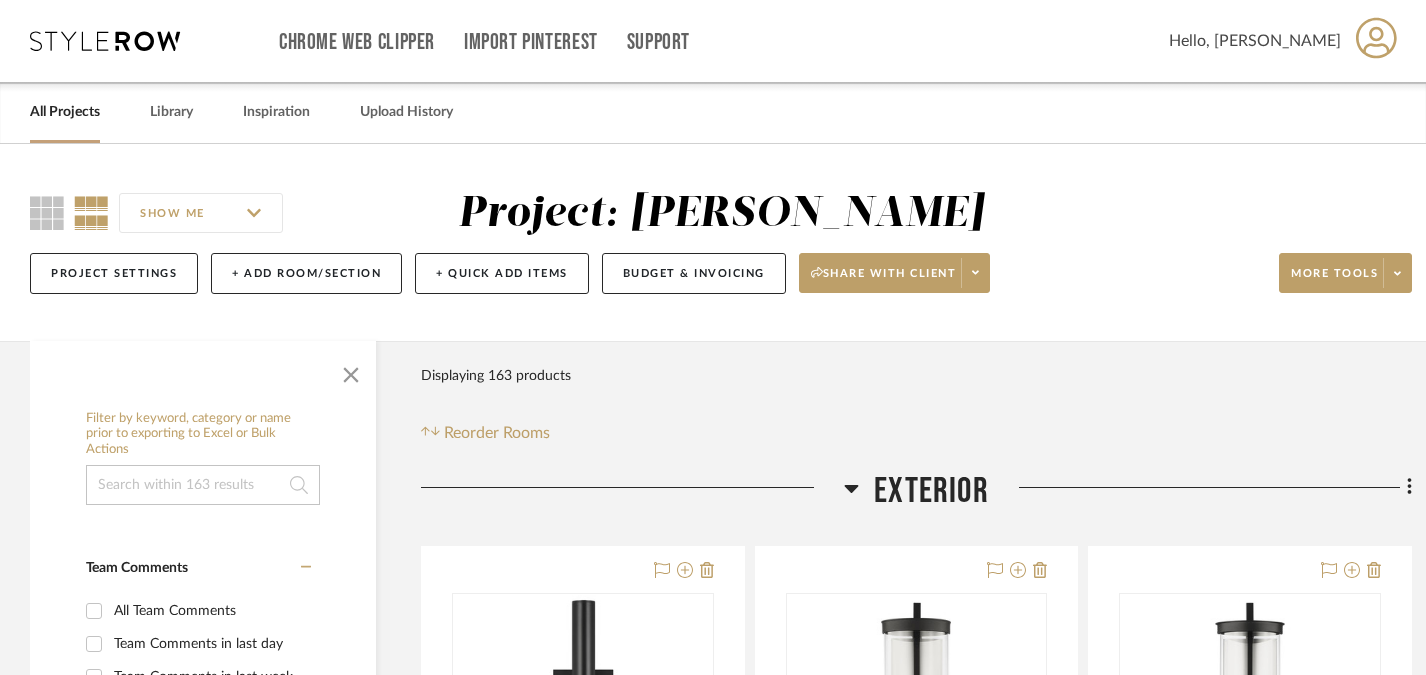 click on "All Projects" at bounding box center [65, 112] 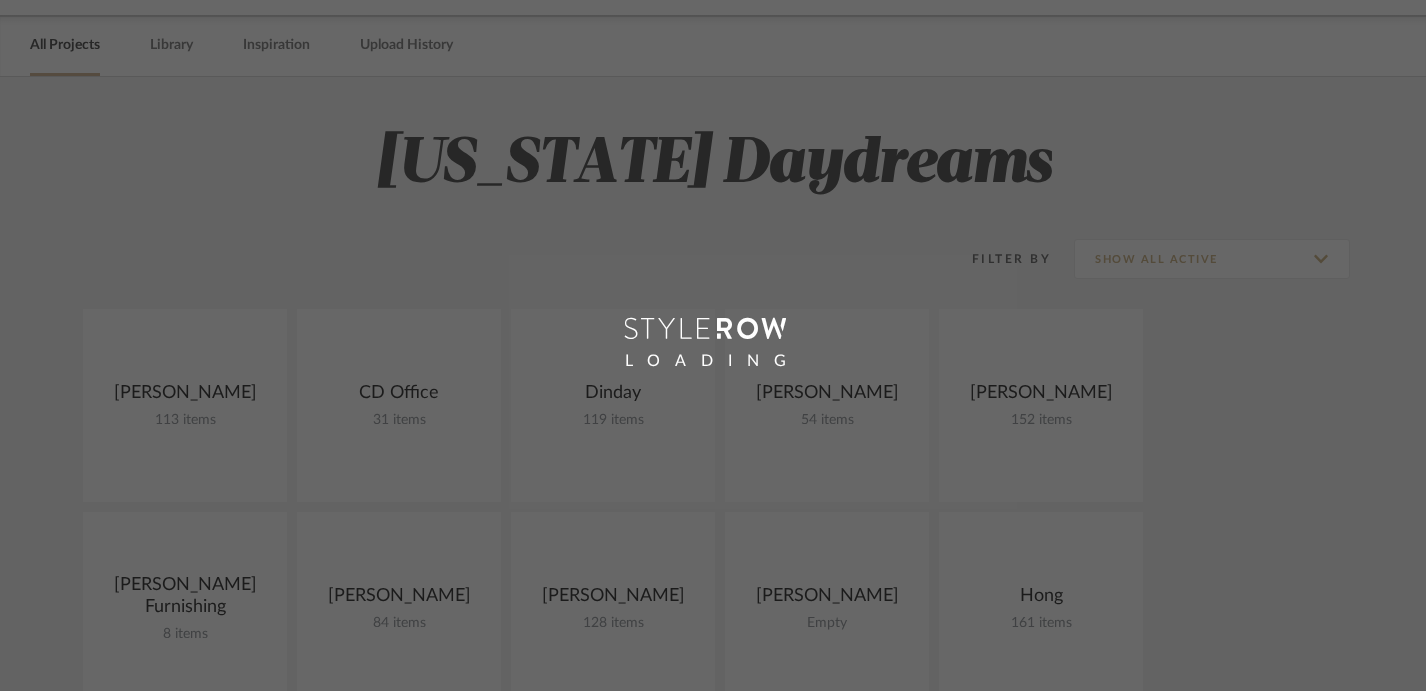 scroll, scrollTop: 160, scrollLeft: 0, axis: vertical 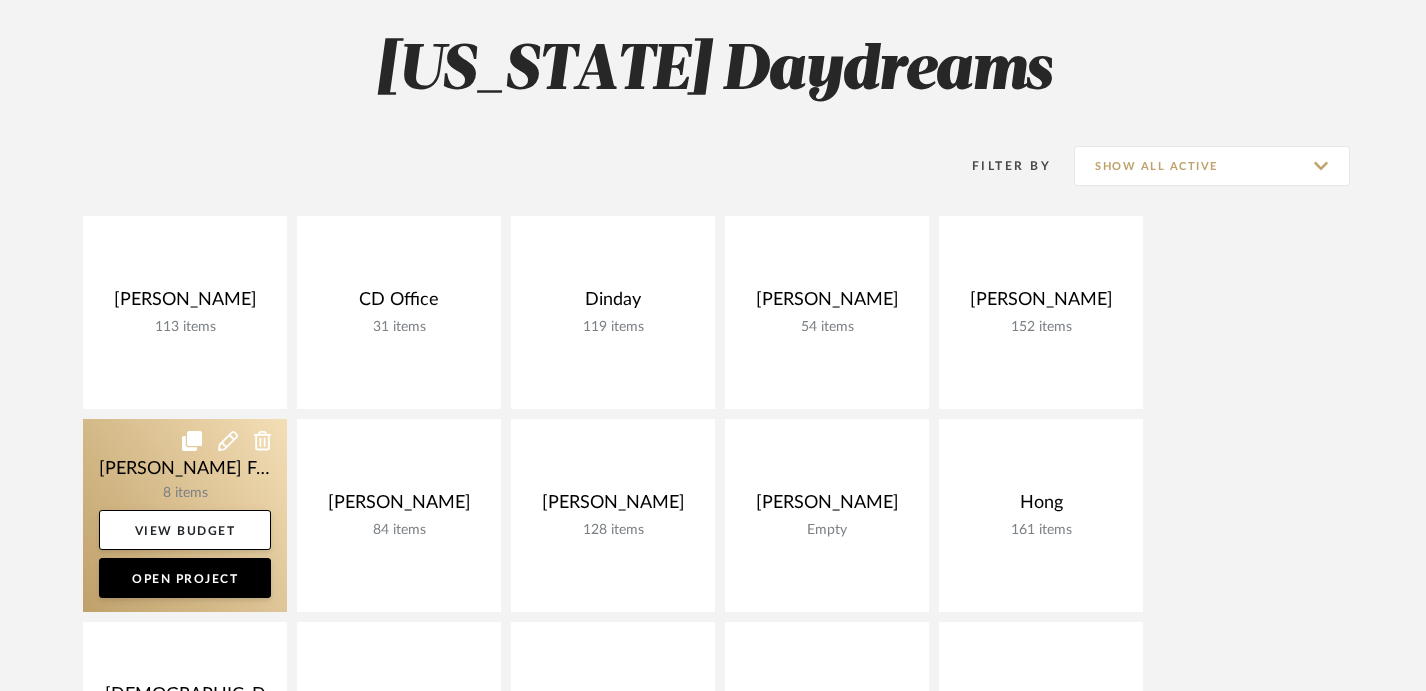 click 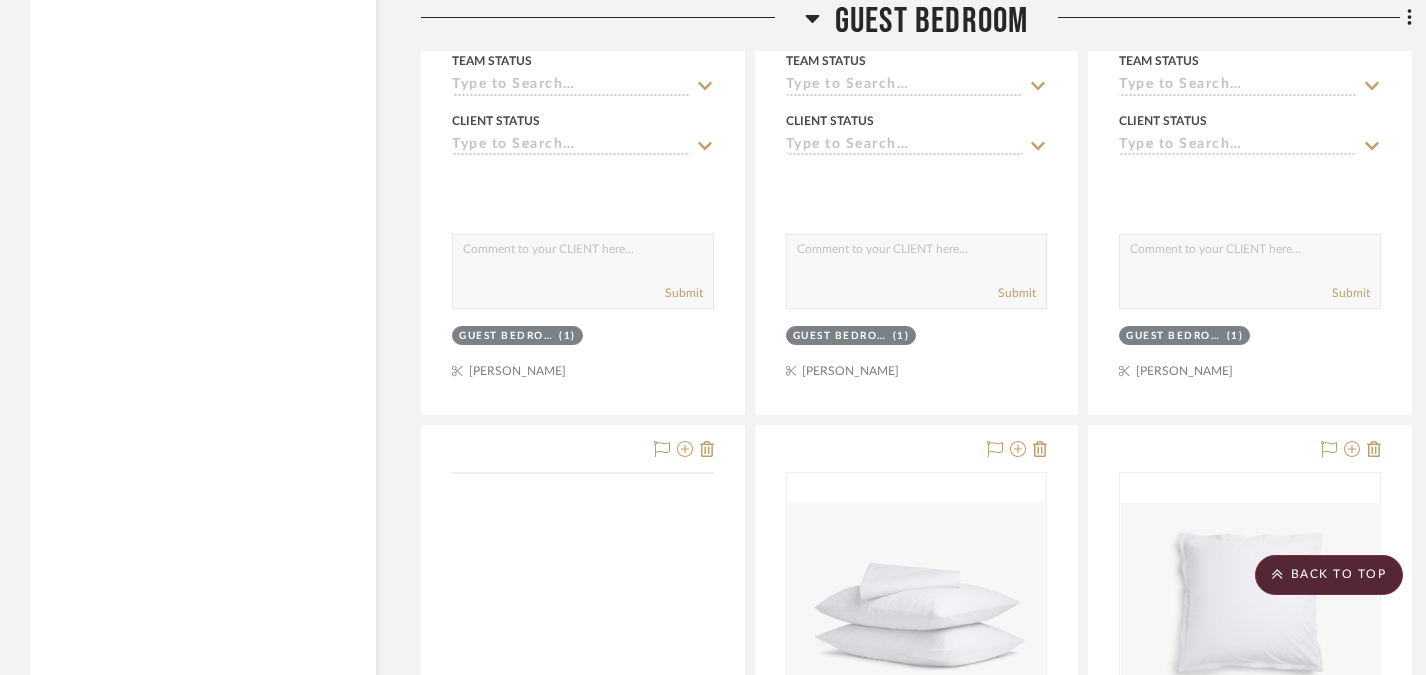 scroll, scrollTop: 2884, scrollLeft: 0, axis: vertical 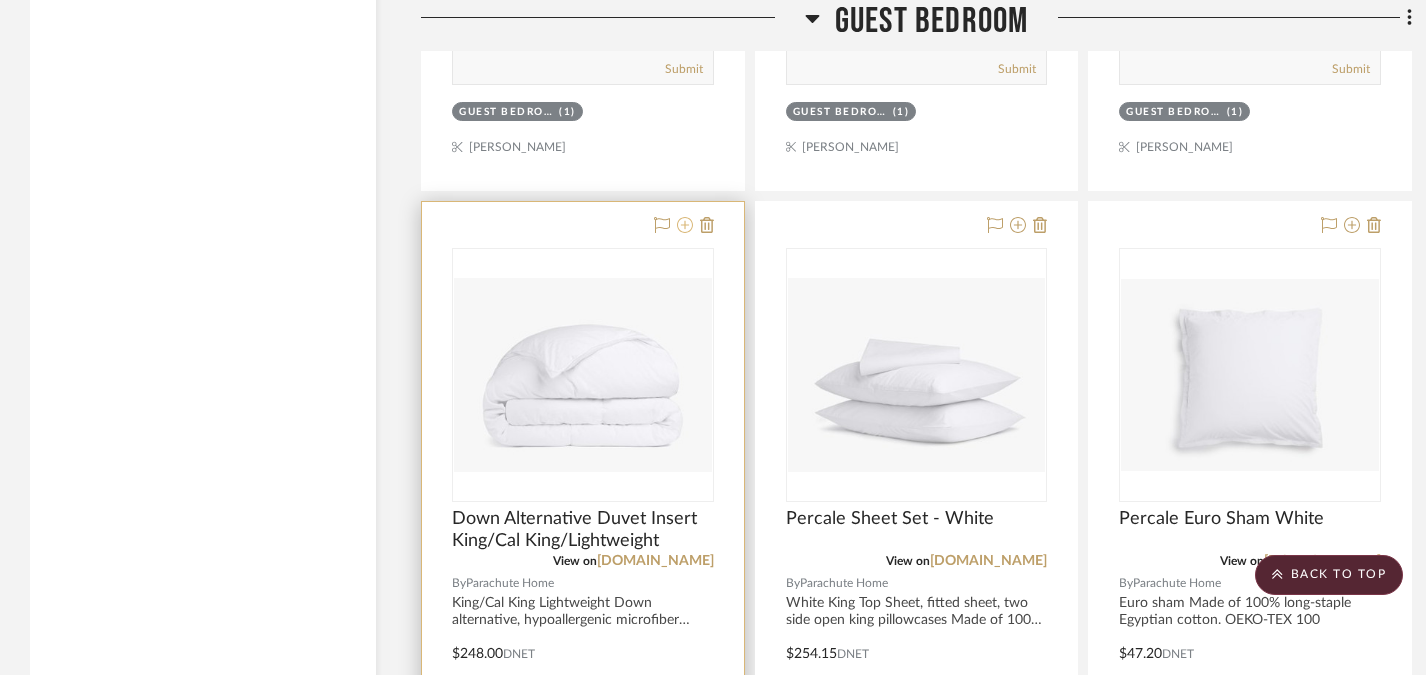 click 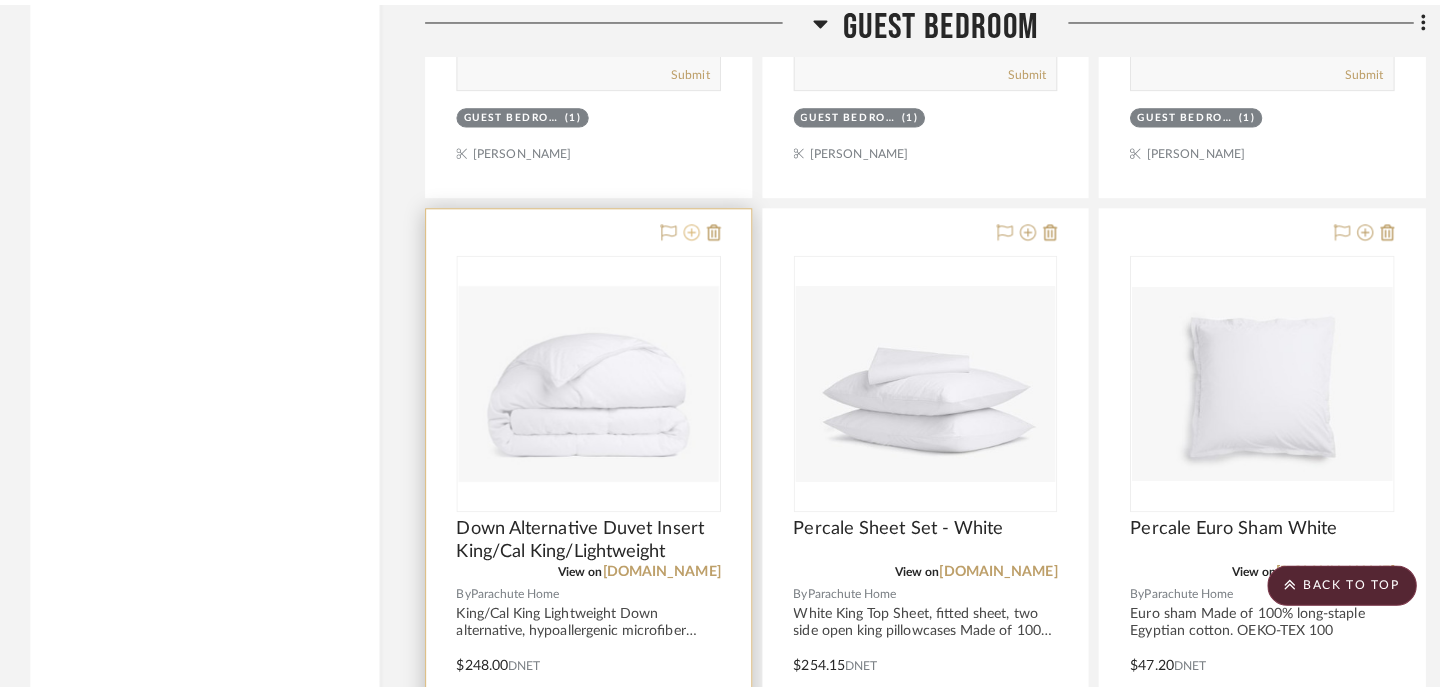 scroll, scrollTop: 0, scrollLeft: 0, axis: both 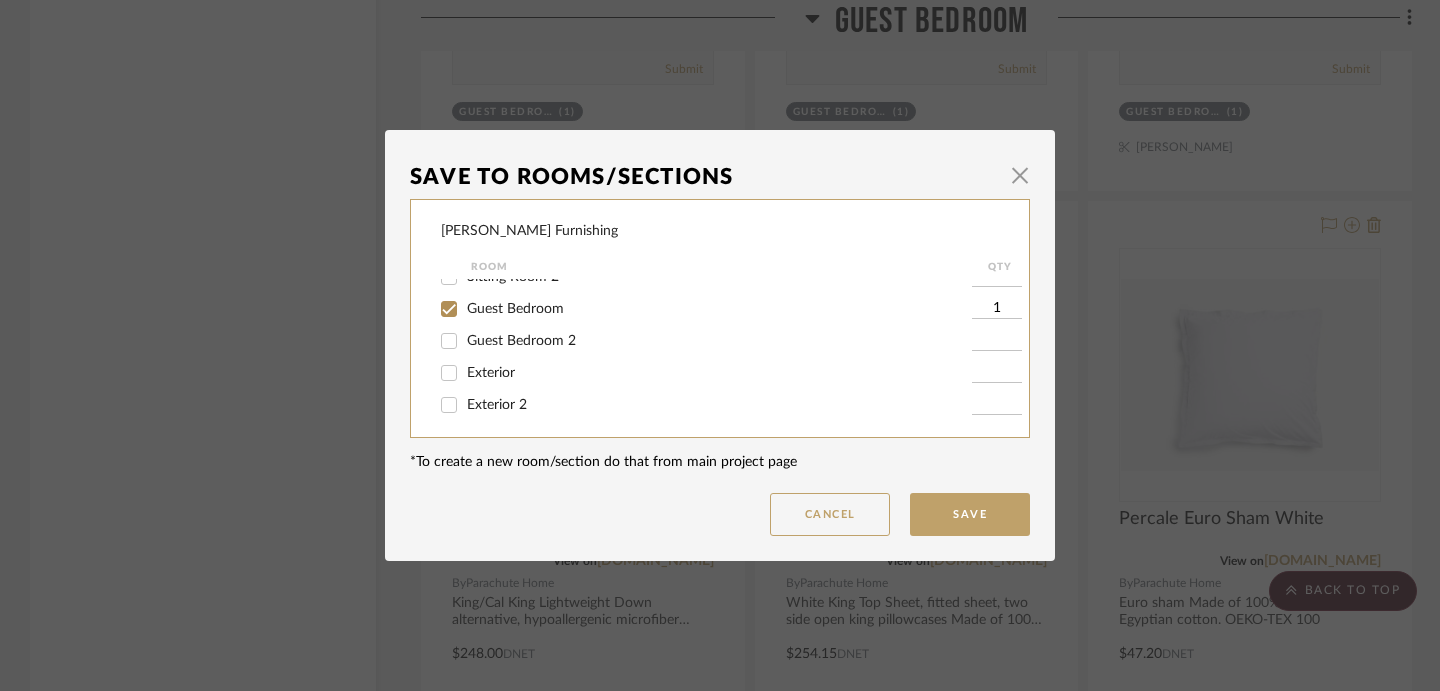 click on "Guest Bedroom 2" at bounding box center (521, 341) 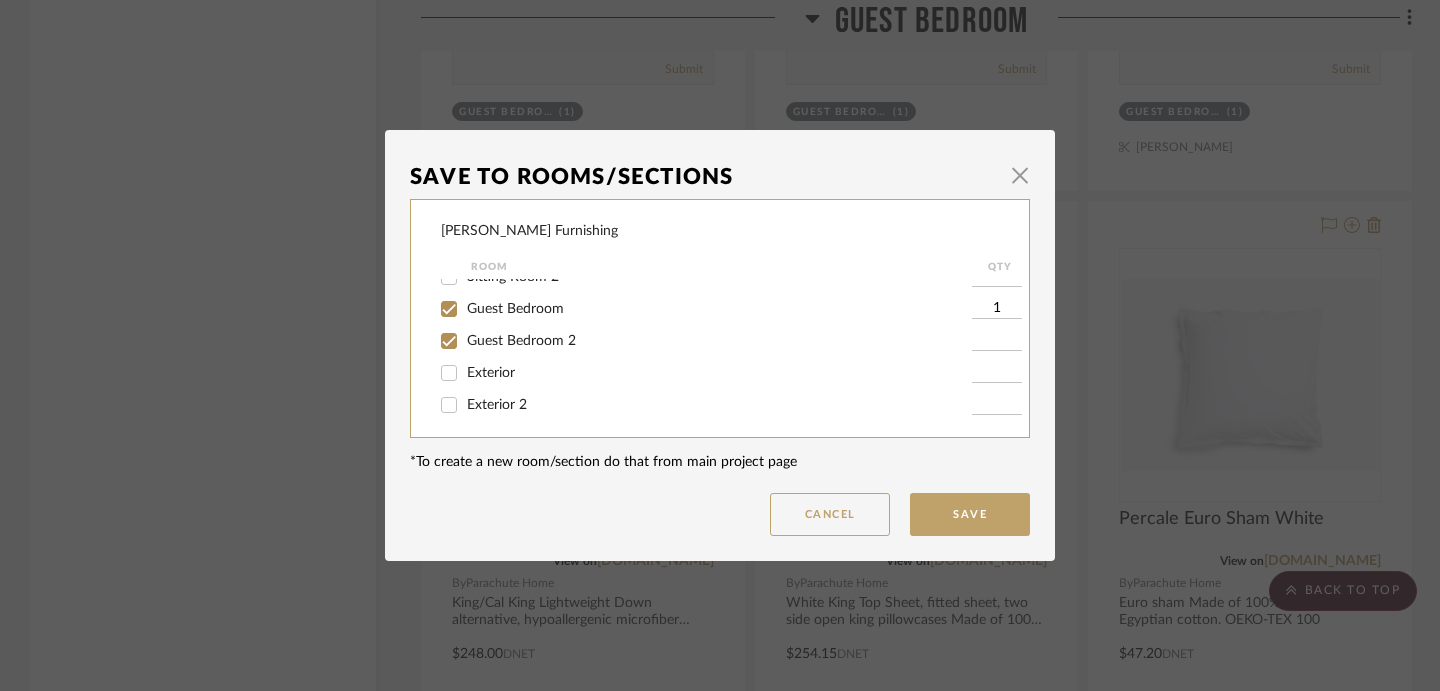 checkbox on "true" 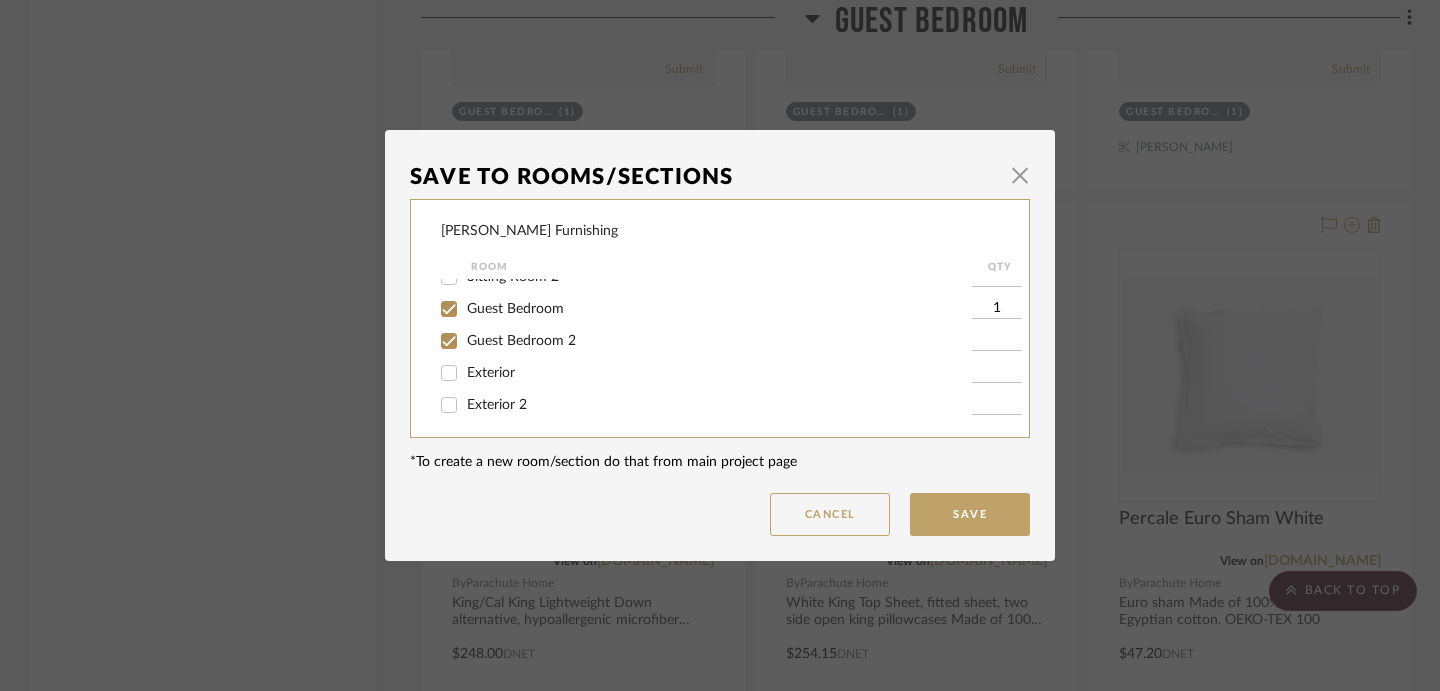 type on "1" 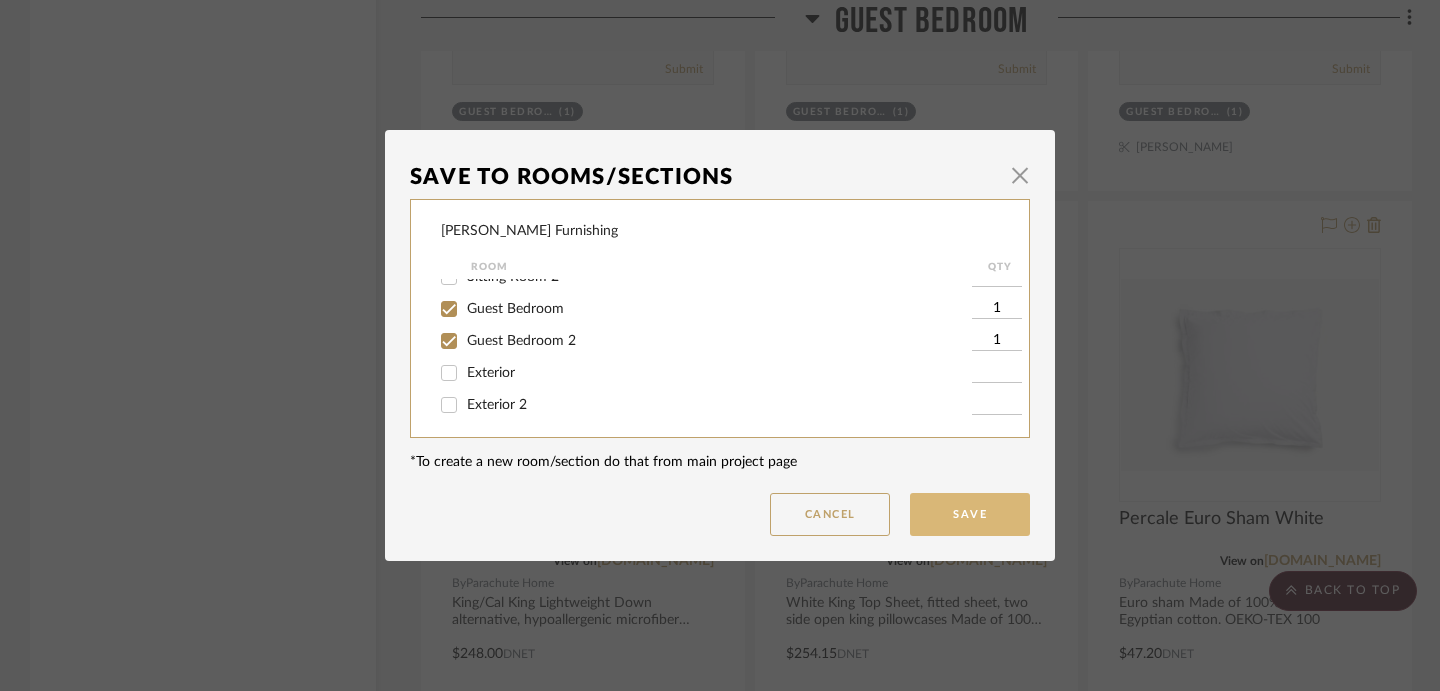 click on "Save" at bounding box center [970, 514] 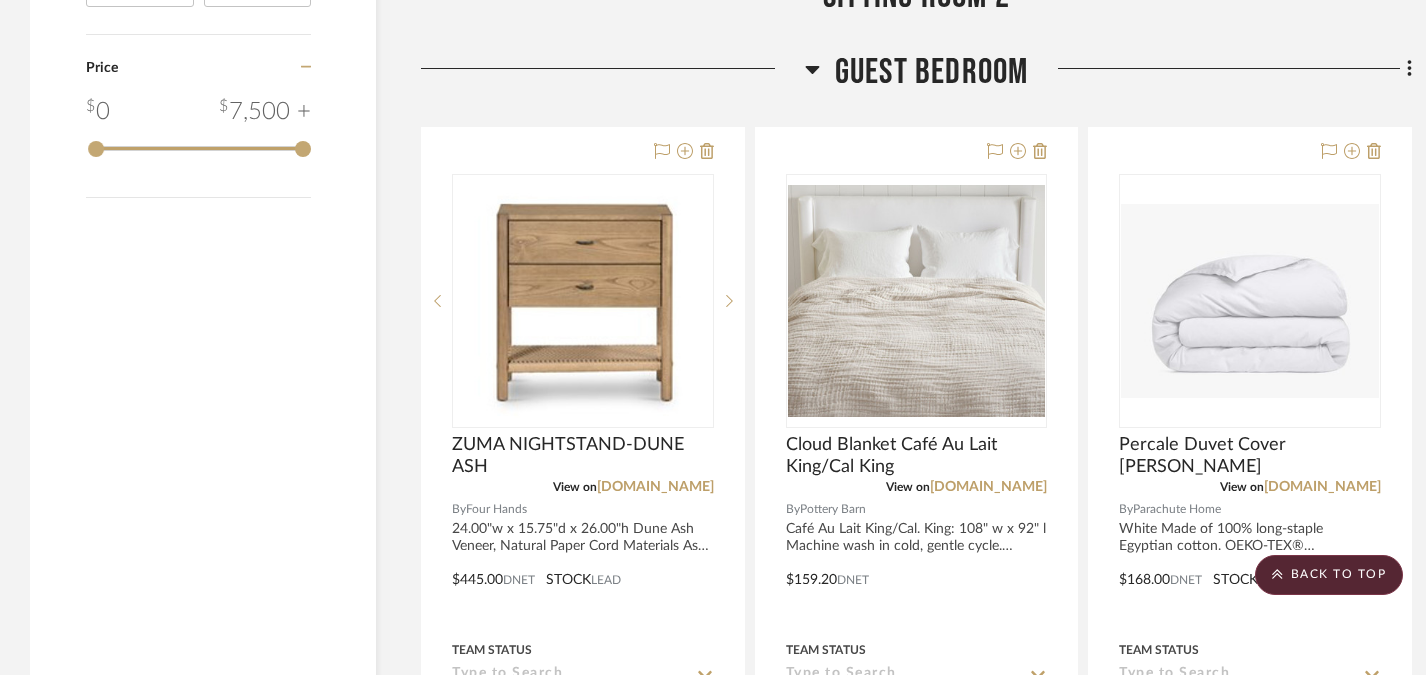 scroll, scrollTop: 2061, scrollLeft: 0, axis: vertical 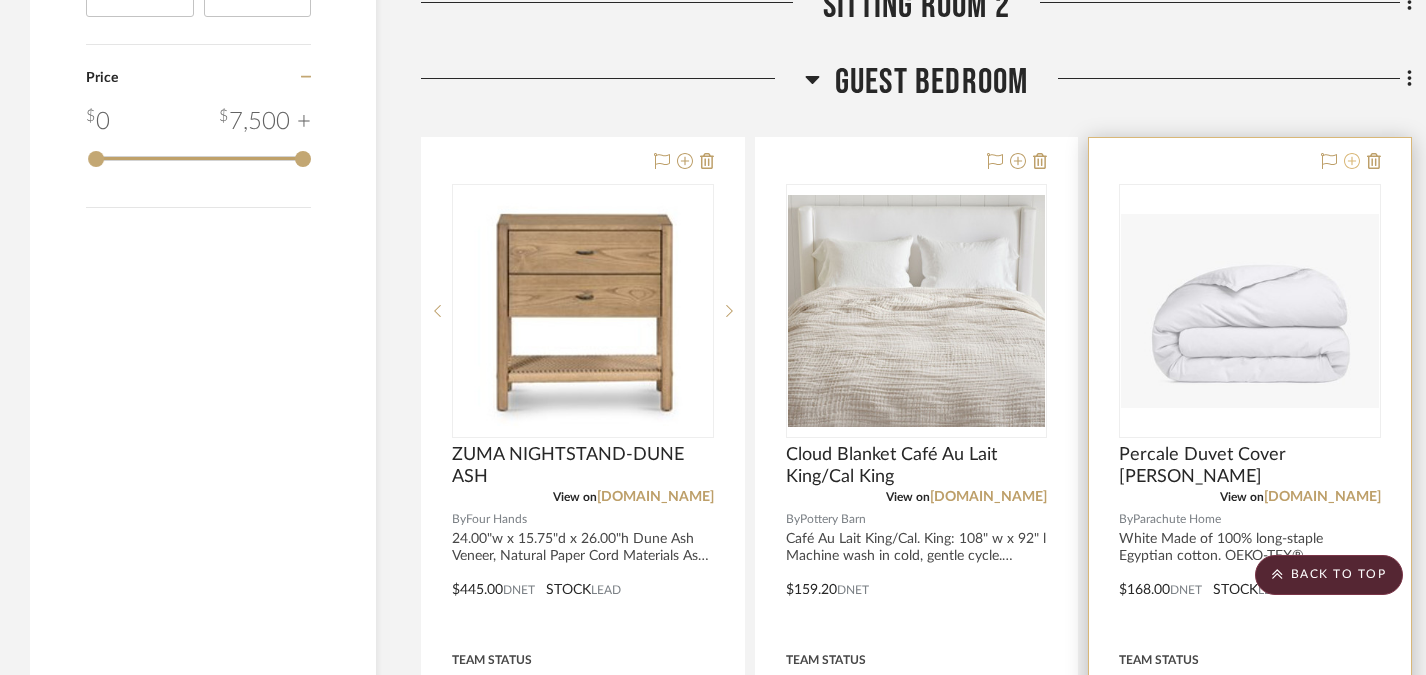 click 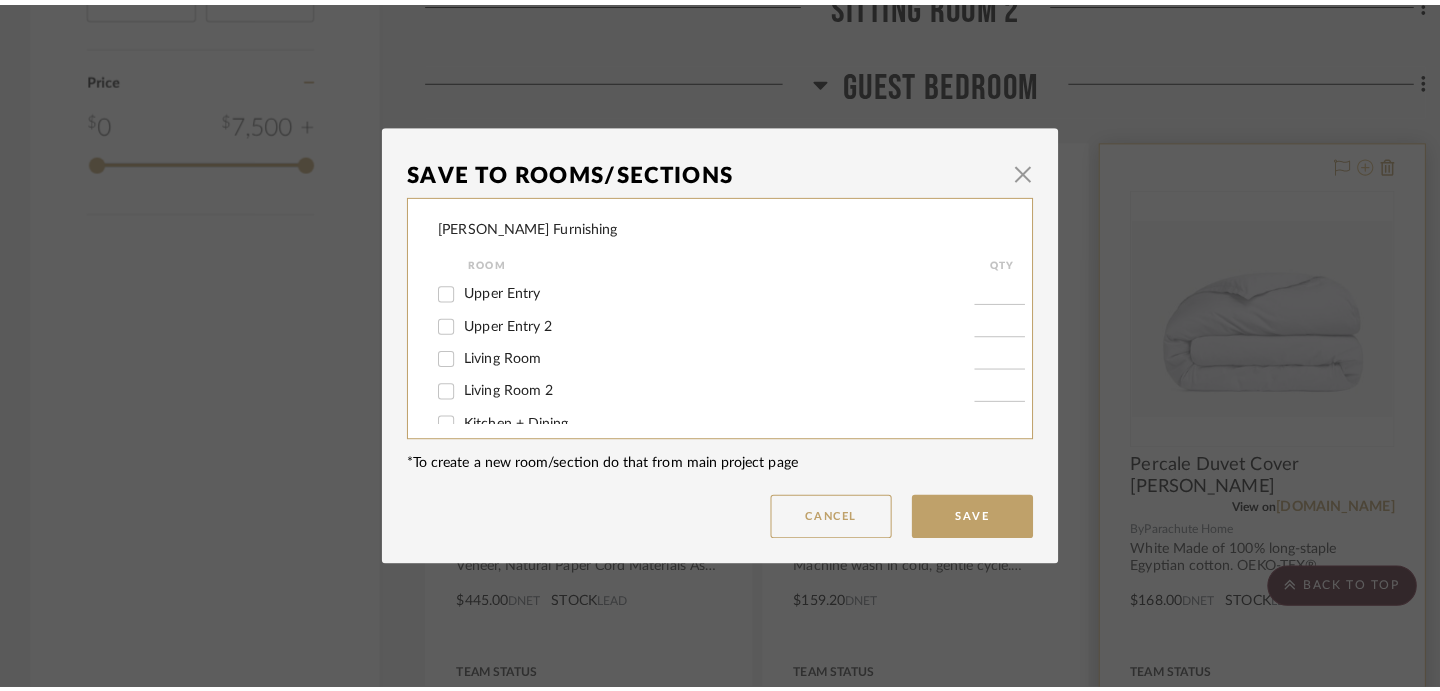scroll, scrollTop: 0, scrollLeft: 0, axis: both 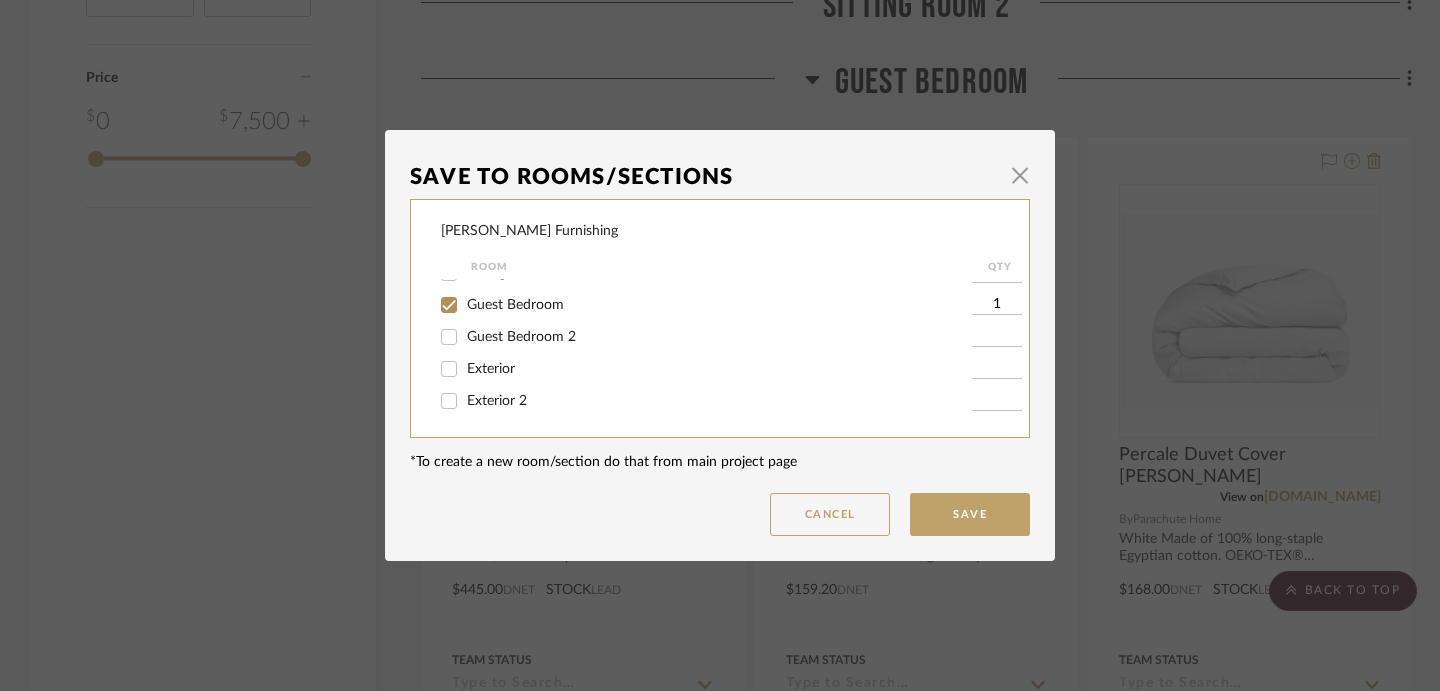 click on "Guest Bedroom 2" at bounding box center [521, 337] 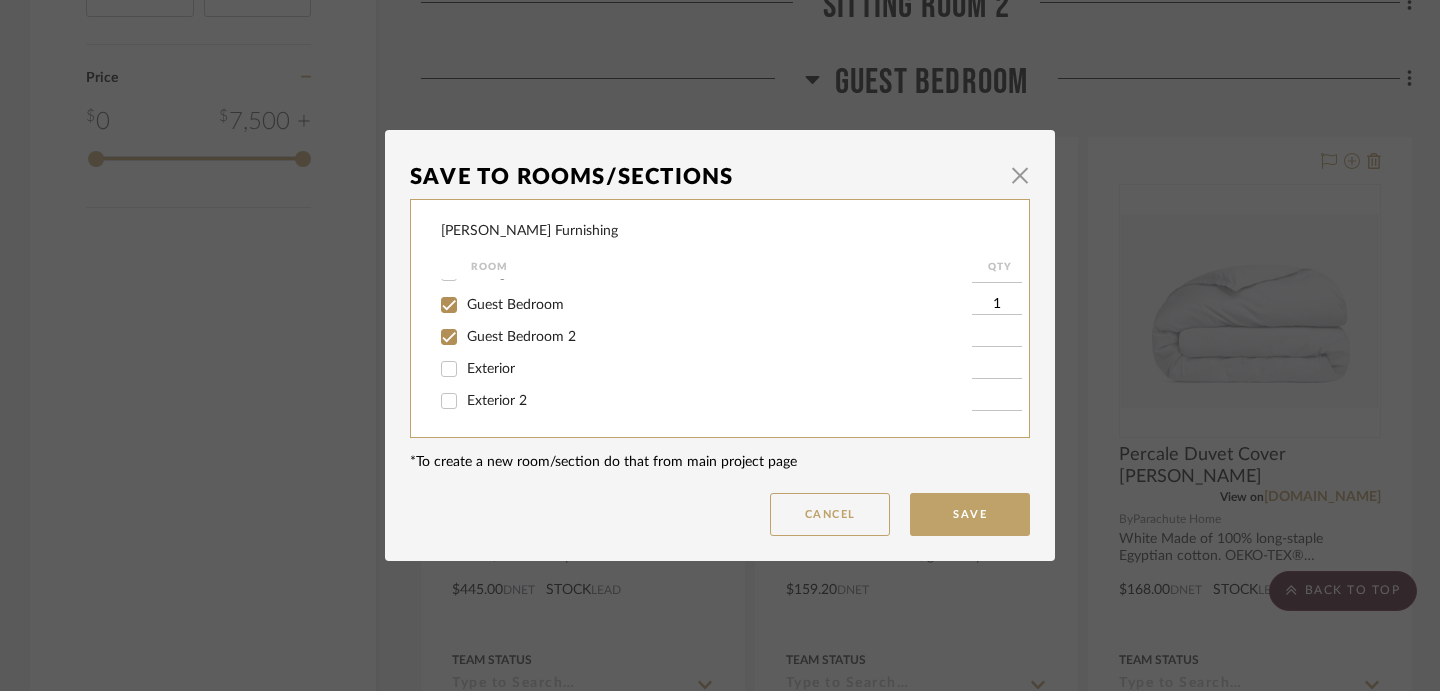 checkbox on "true" 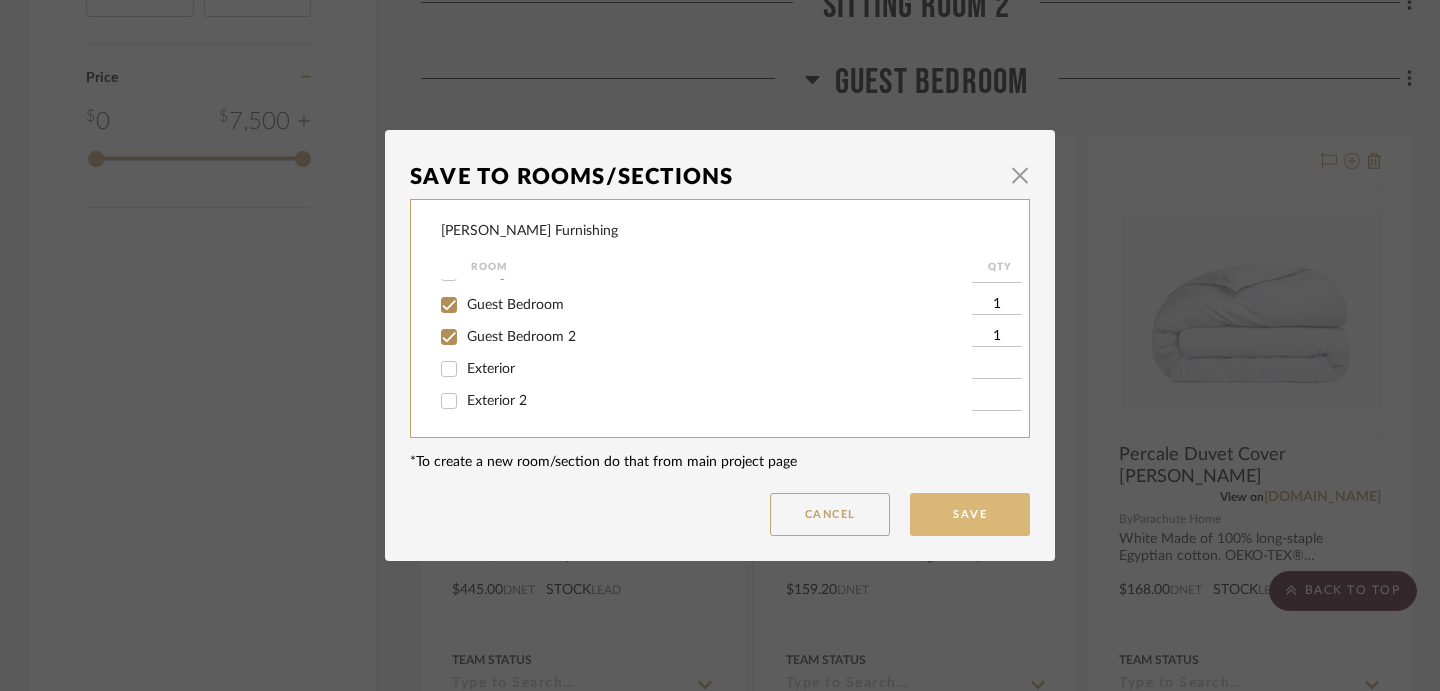 click on "Save" at bounding box center [970, 514] 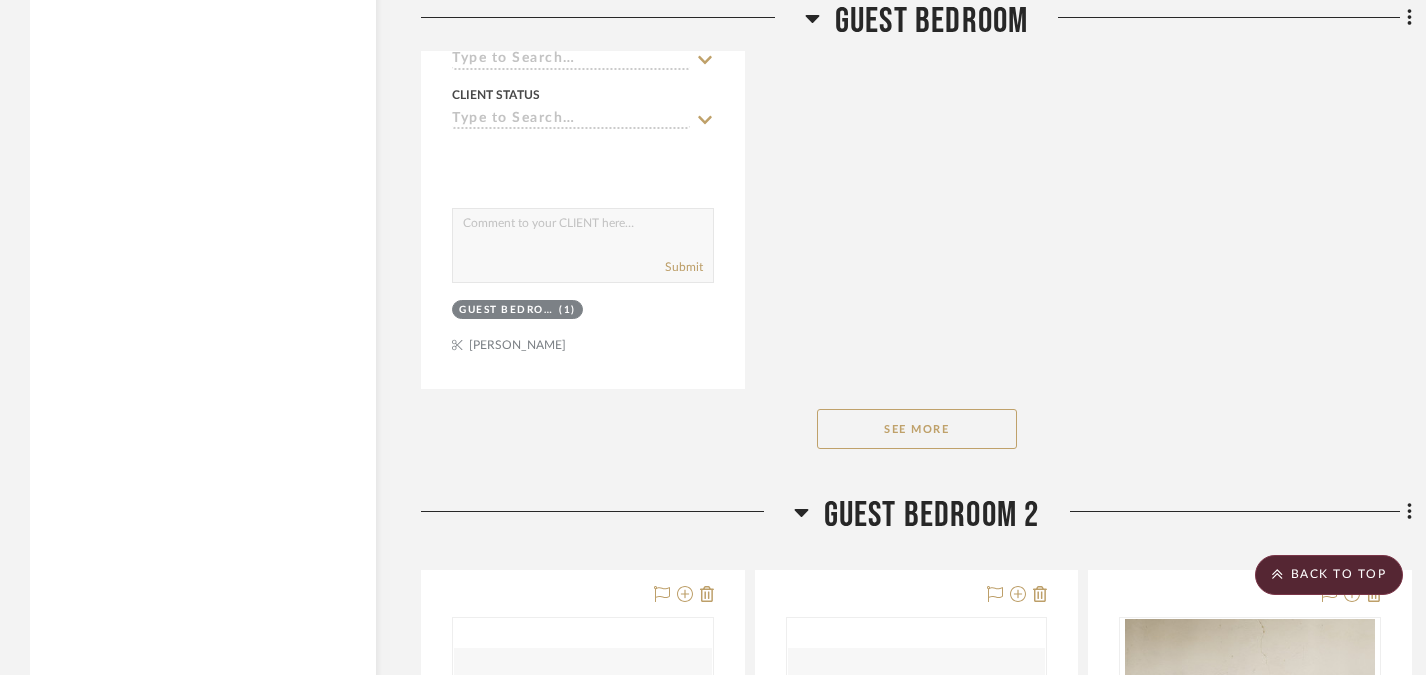 scroll, scrollTop: 4463, scrollLeft: 0, axis: vertical 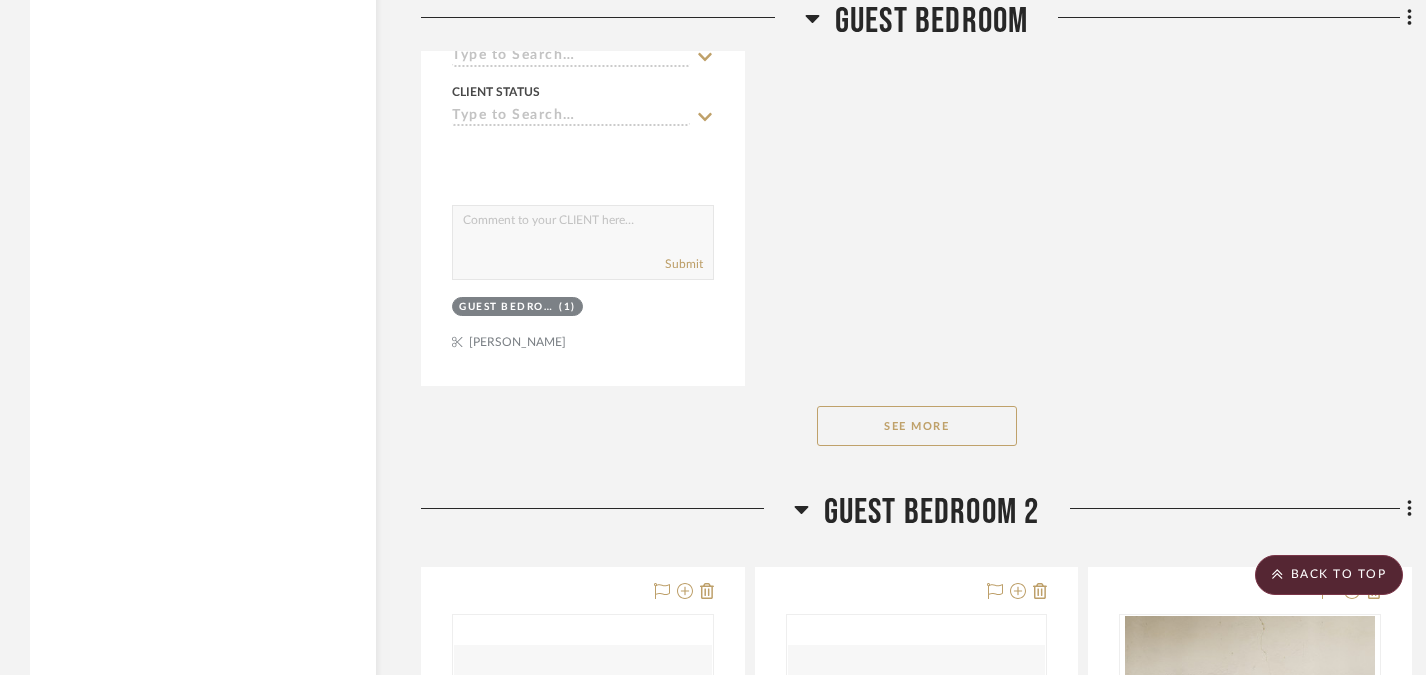 click on "See More" 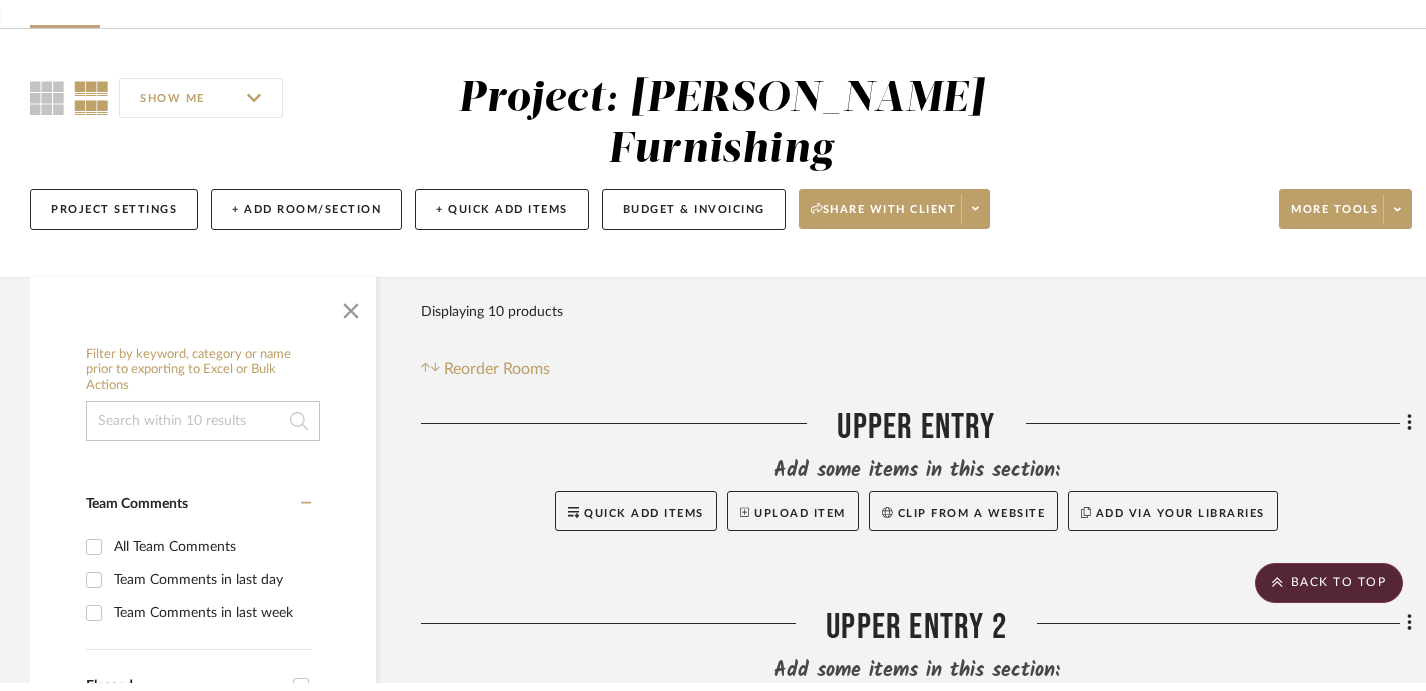 scroll, scrollTop: 0, scrollLeft: 0, axis: both 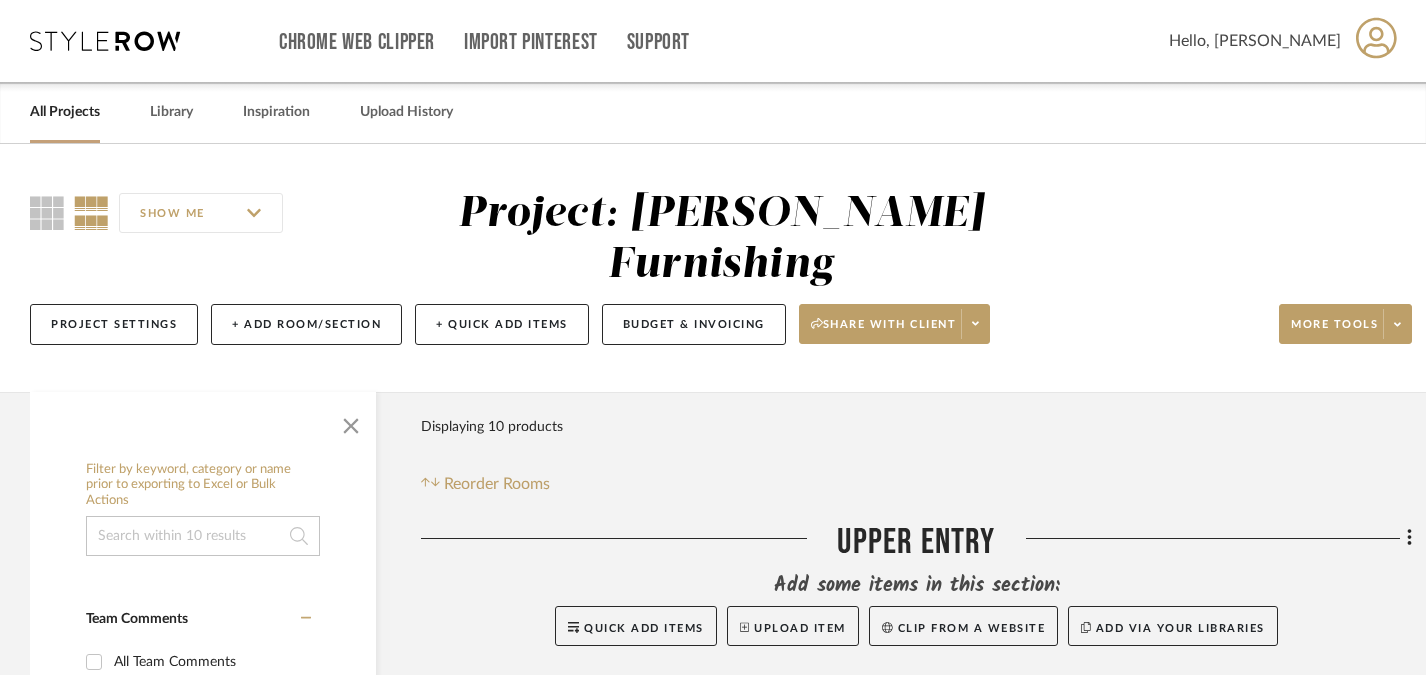 click on "All Projects" at bounding box center [65, 112] 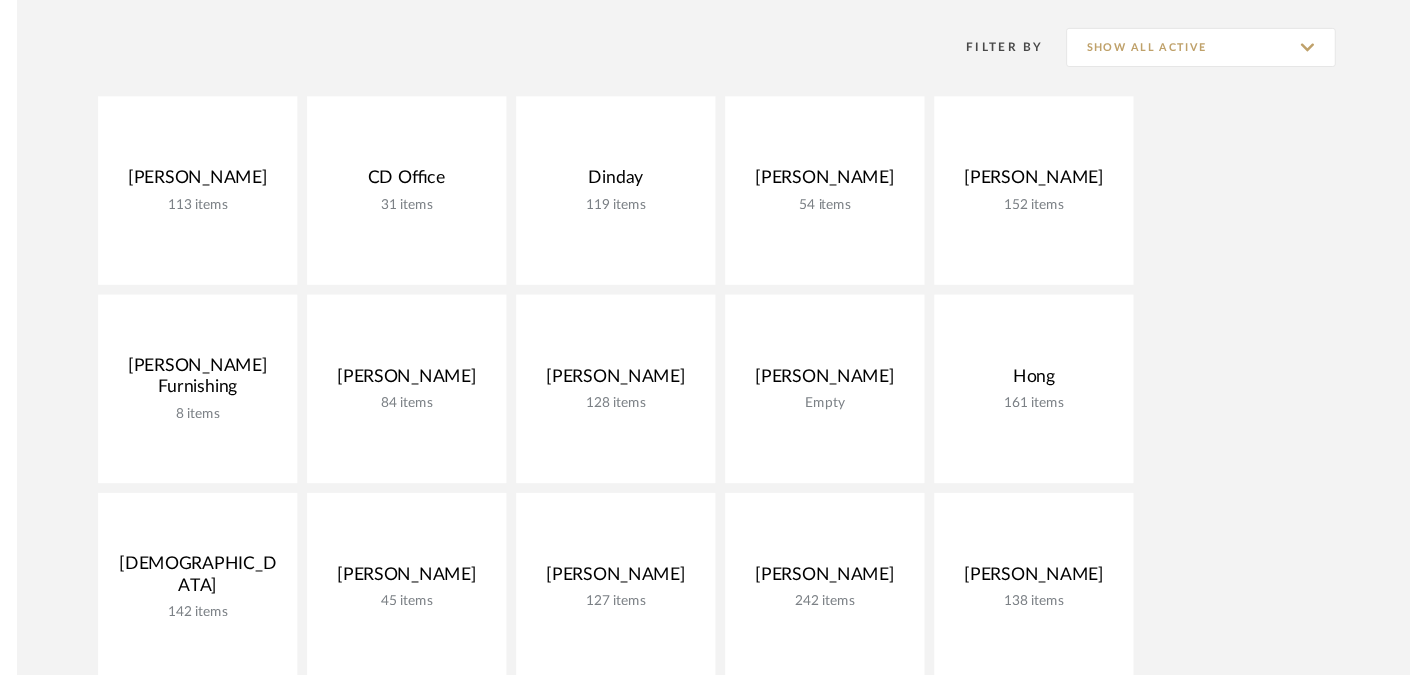 scroll, scrollTop: 0, scrollLeft: 0, axis: both 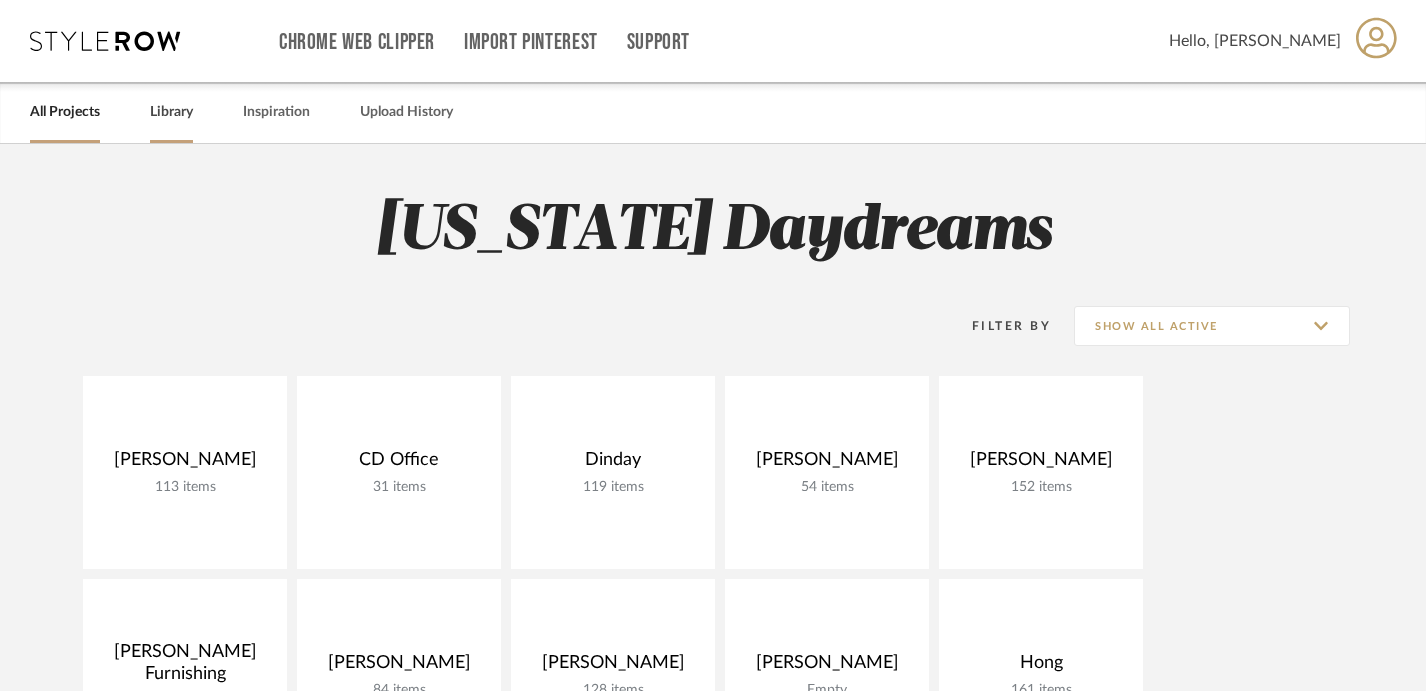 click on "Library" at bounding box center (171, 112) 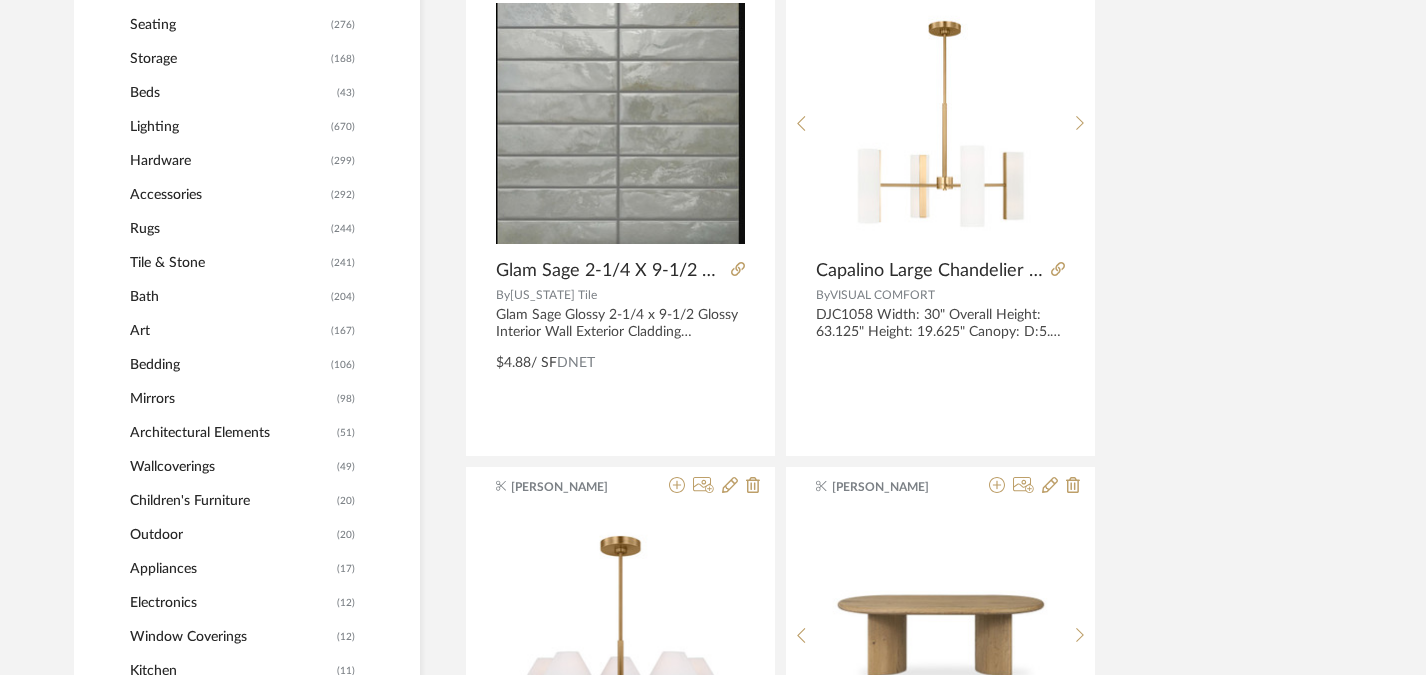 click on "Bedding" 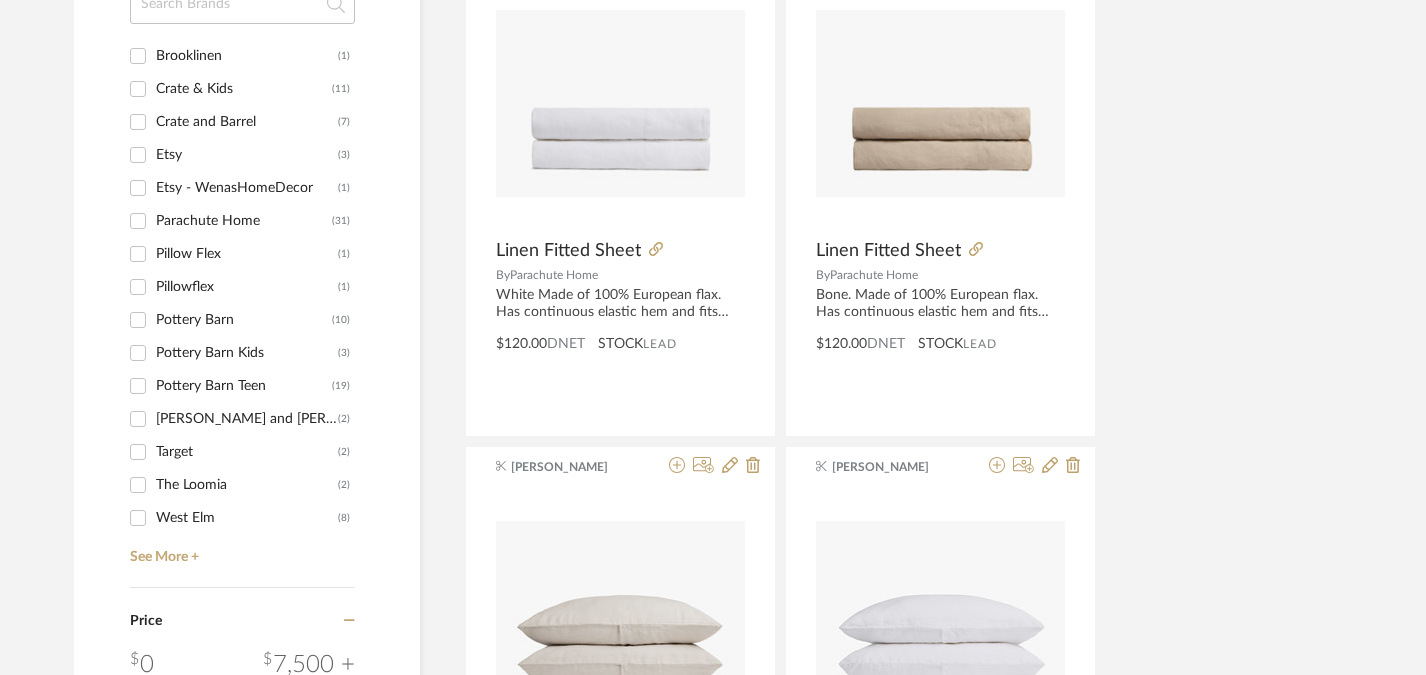 scroll, scrollTop: 2067, scrollLeft: 0, axis: vertical 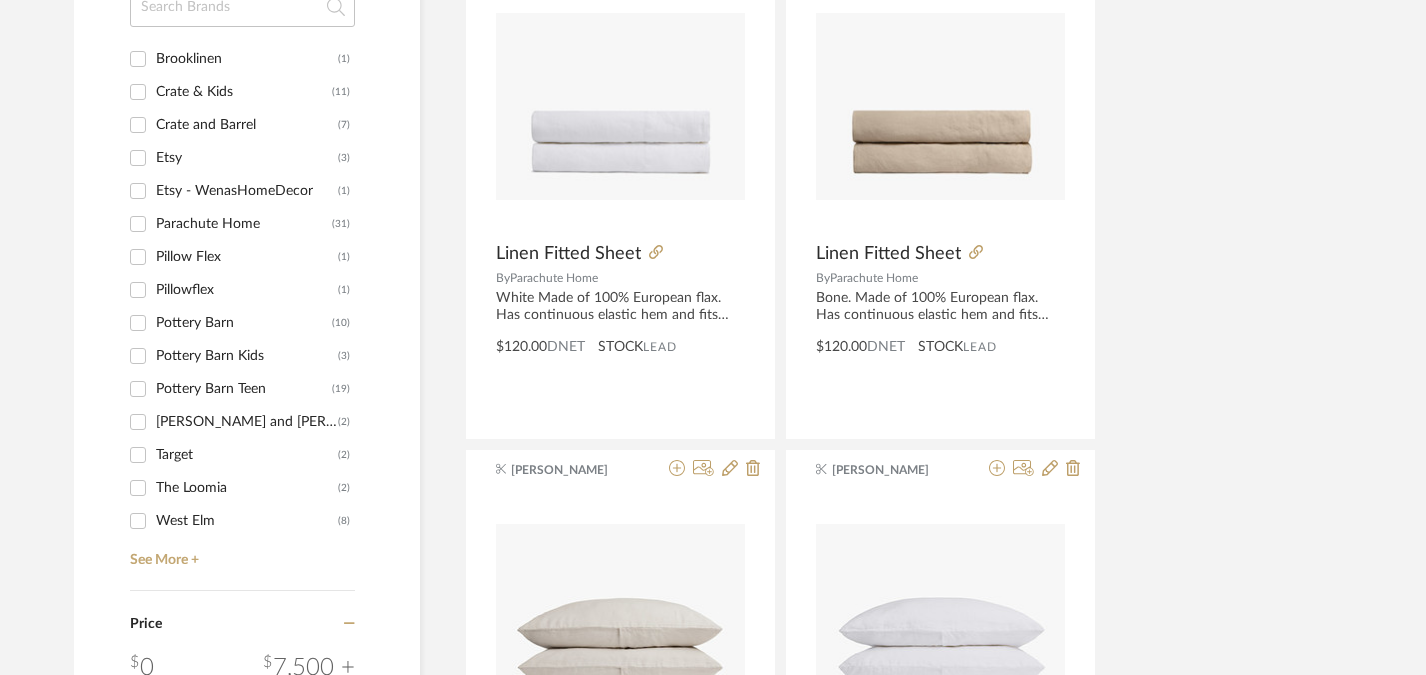 click on "Parachute Home  (31)" at bounding box center (138, 224) 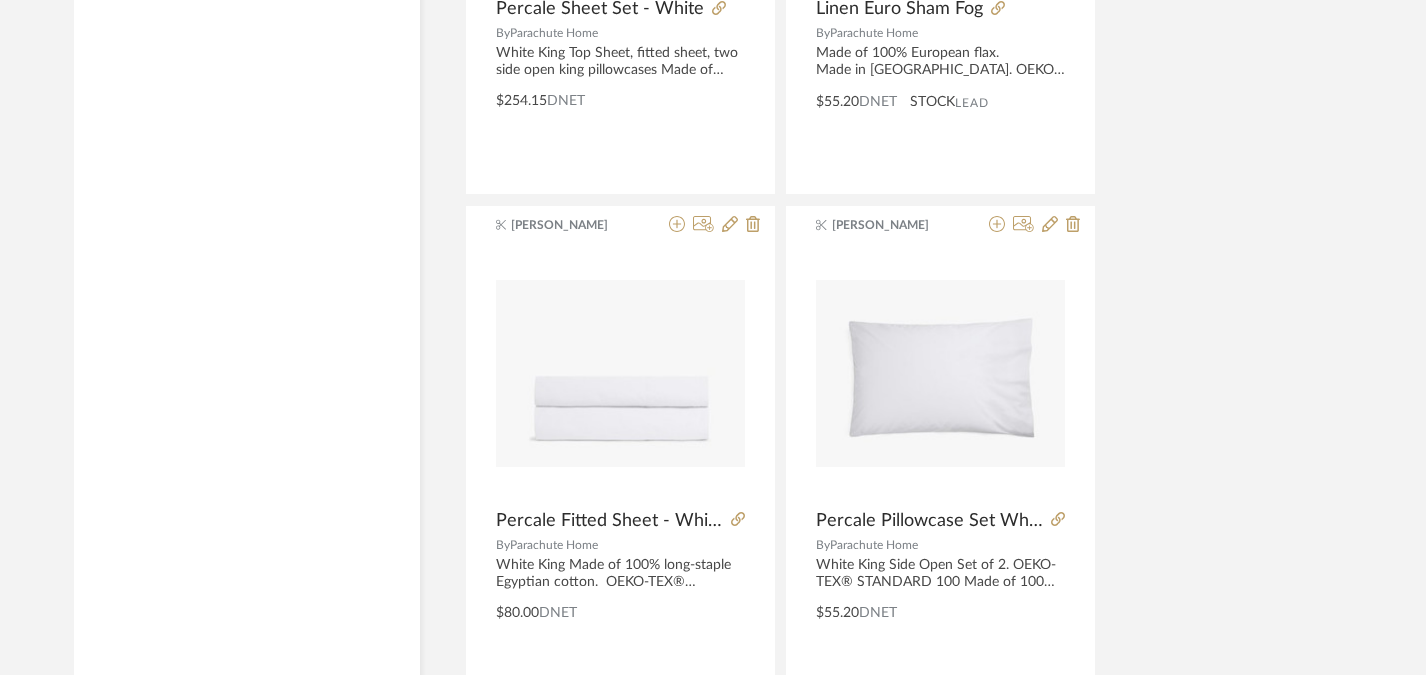 scroll, scrollTop: 6919, scrollLeft: 0, axis: vertical 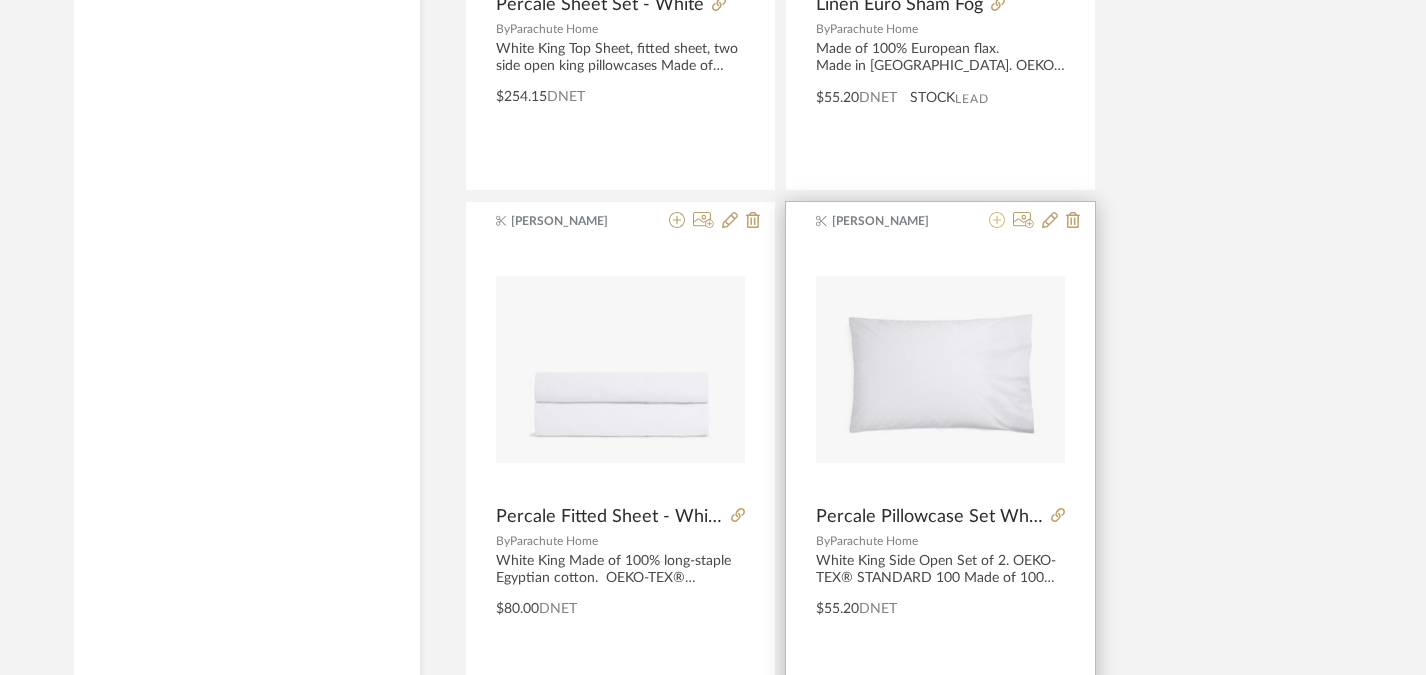 click 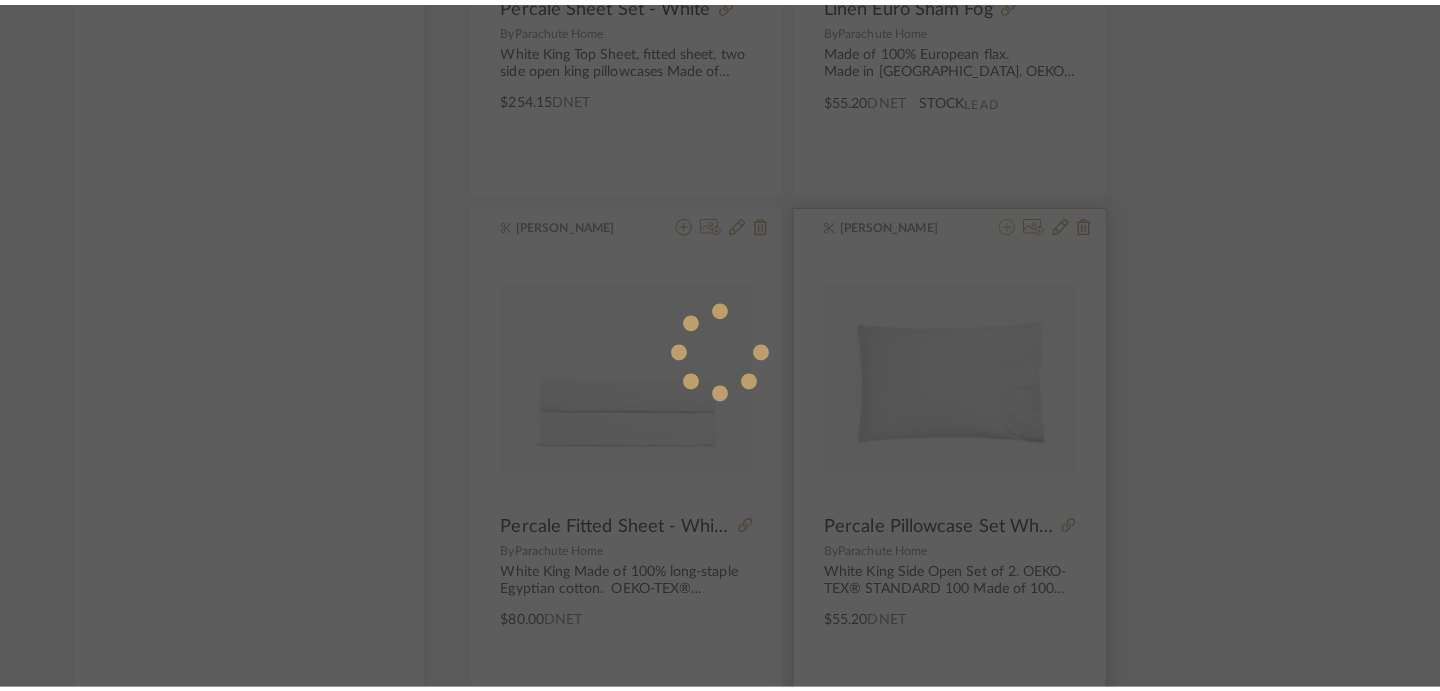 scroll, scrollTop: 0, scrollLeft: 0, axis: both 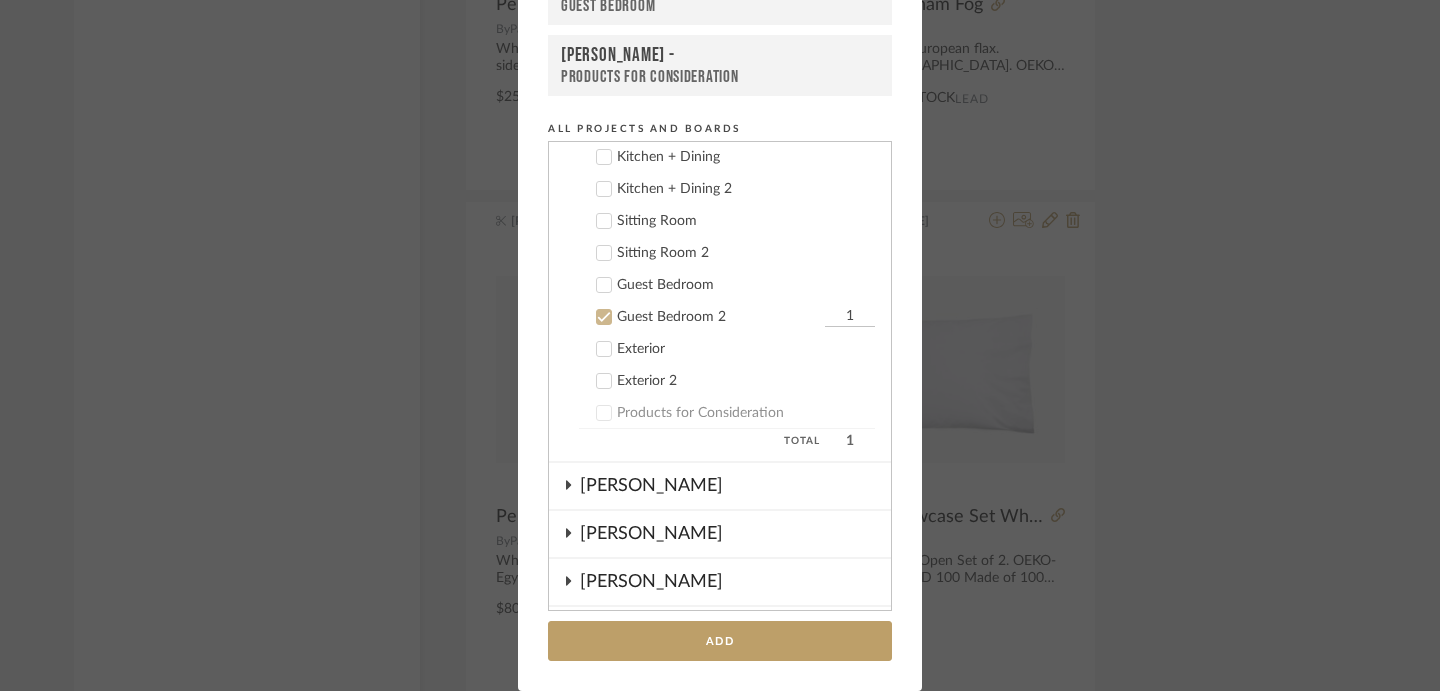 click 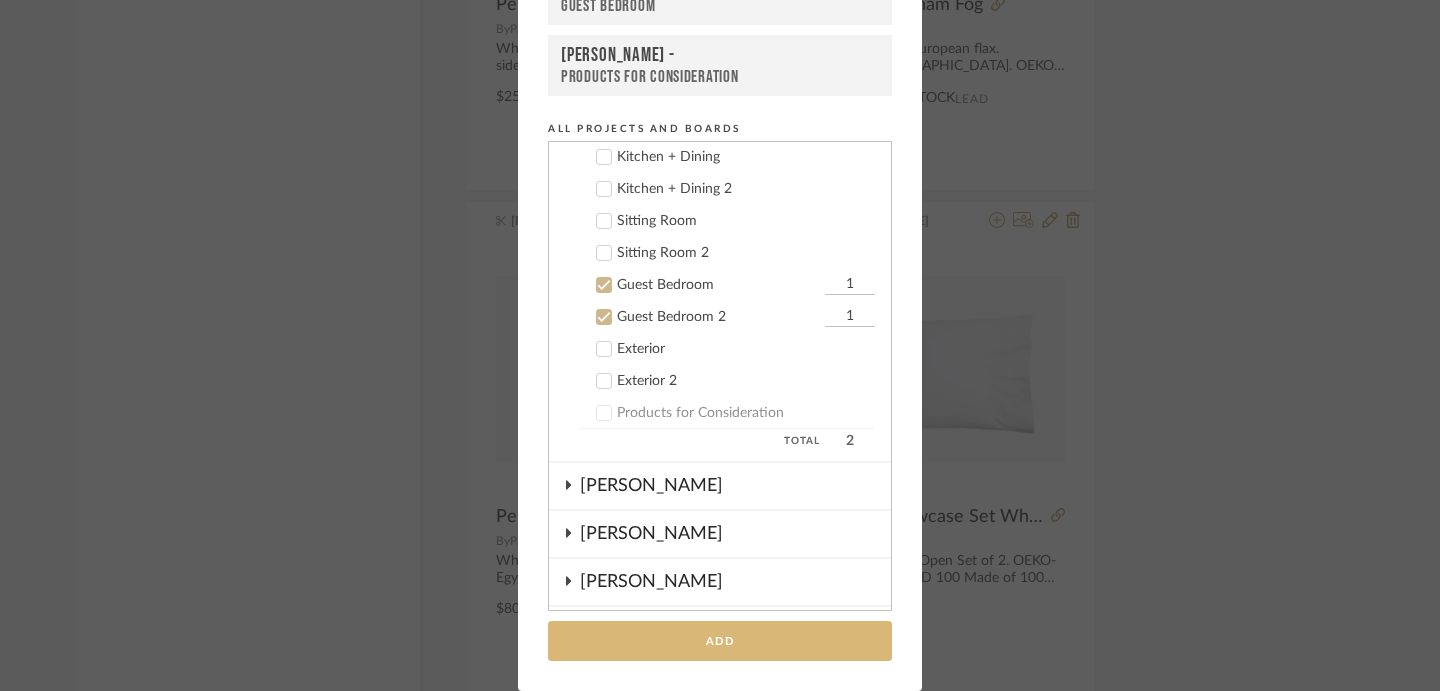 click on "Add" at bounding box center (720, 641) 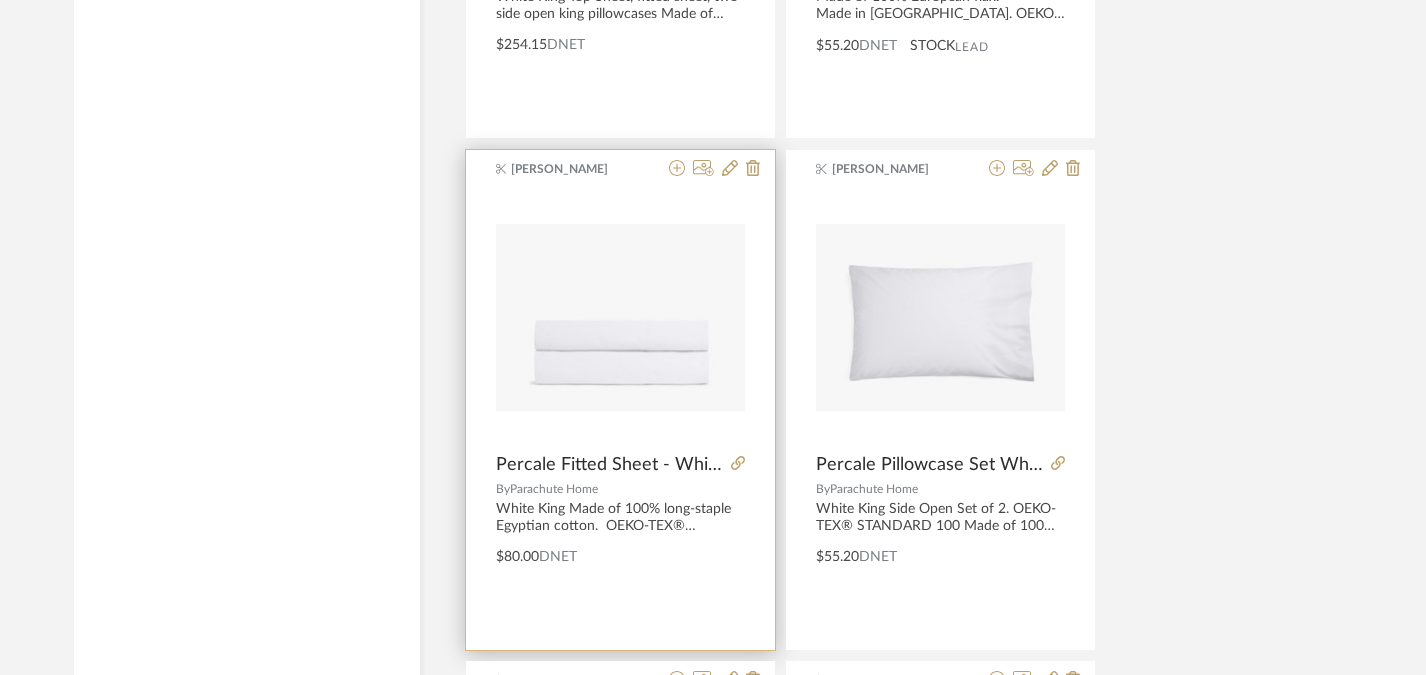scroll, scrollTop: 6955, scrollLeft: 0, axis: vertical 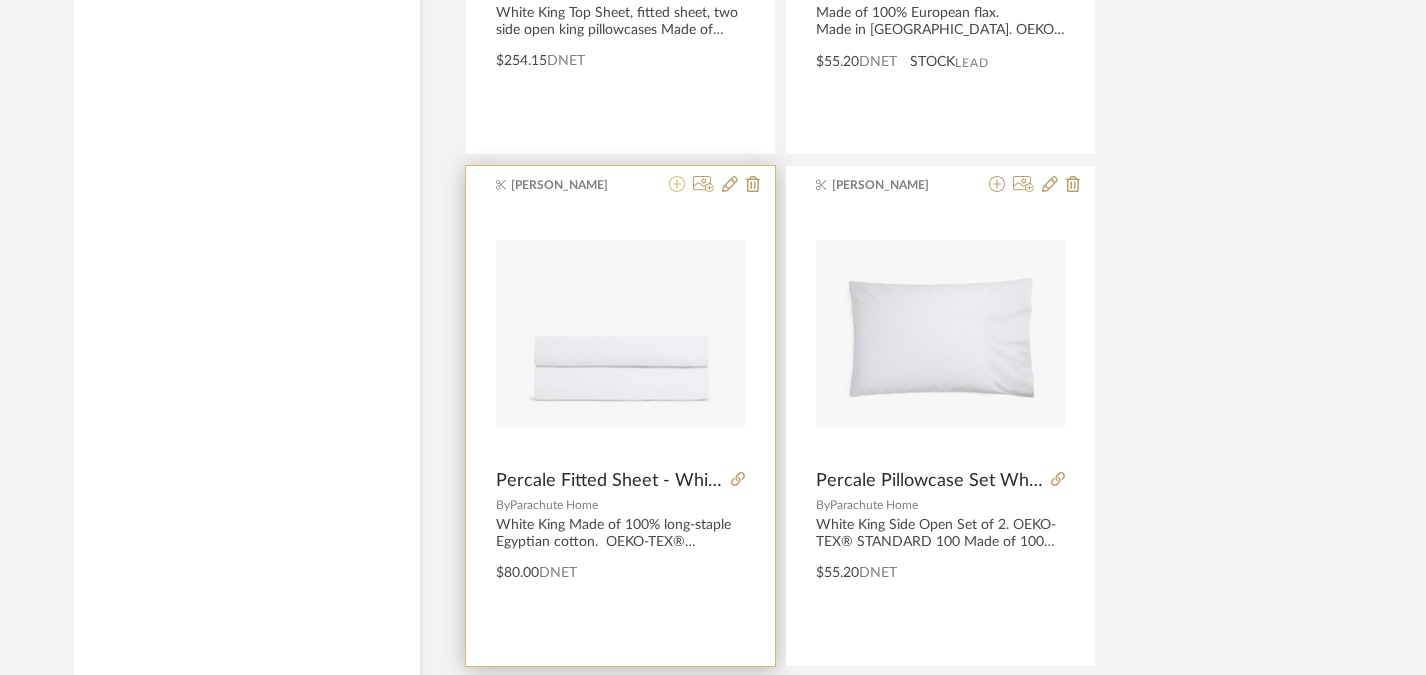 click 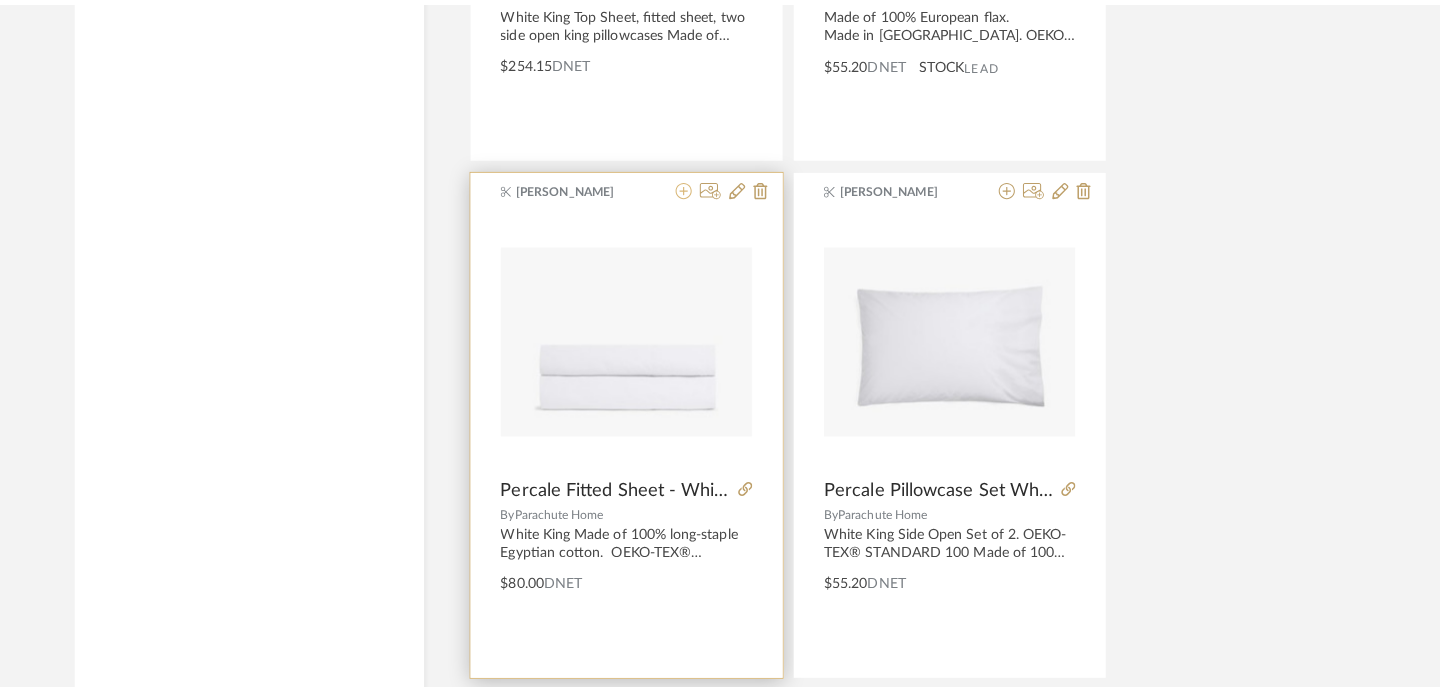 scroll, scrollTop: 0, scrollLeft: 0, axis: both 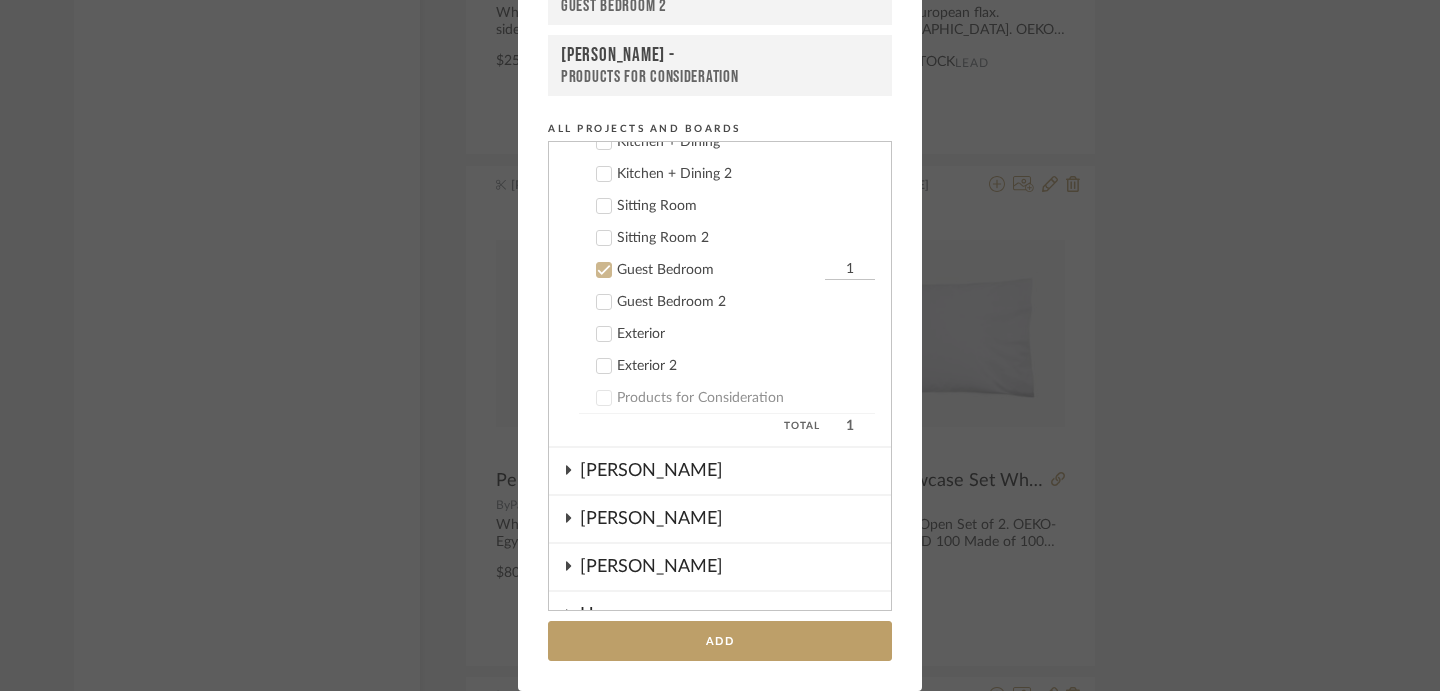 click 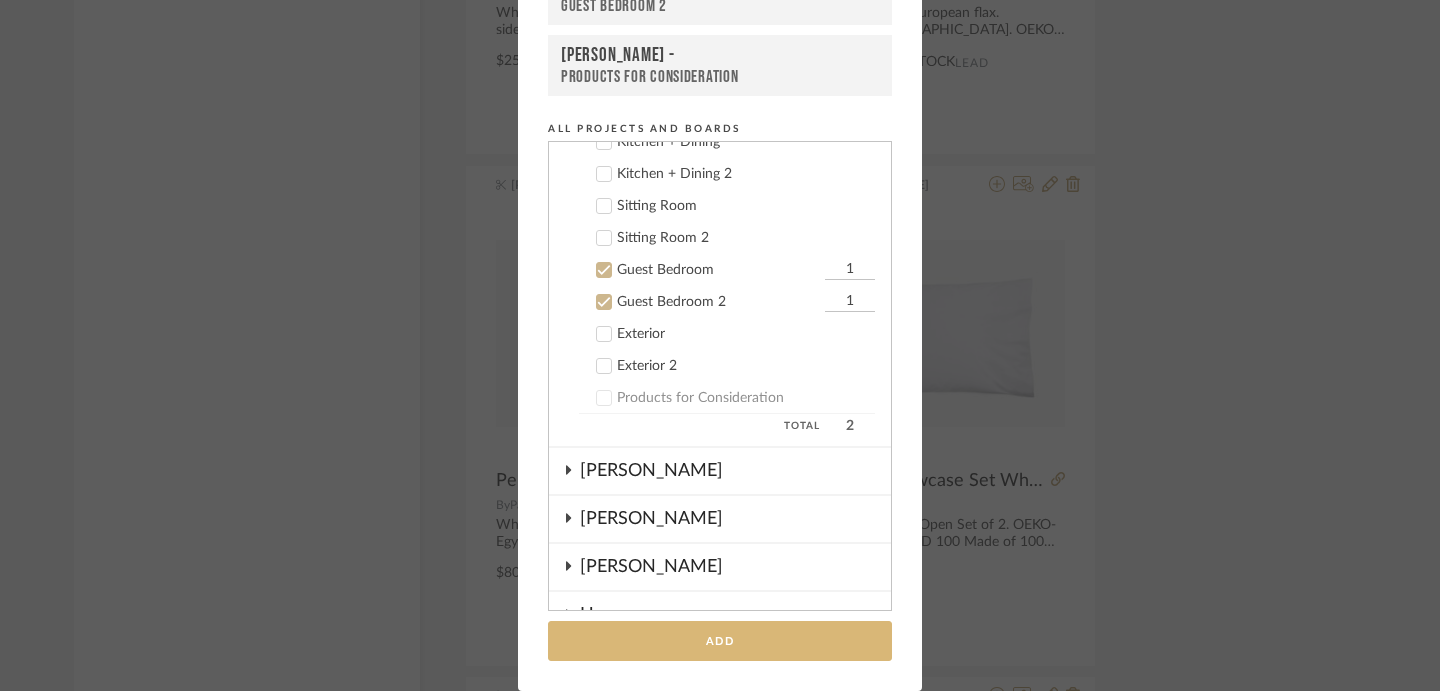 click on "Add" at bounding box center [720, 641] 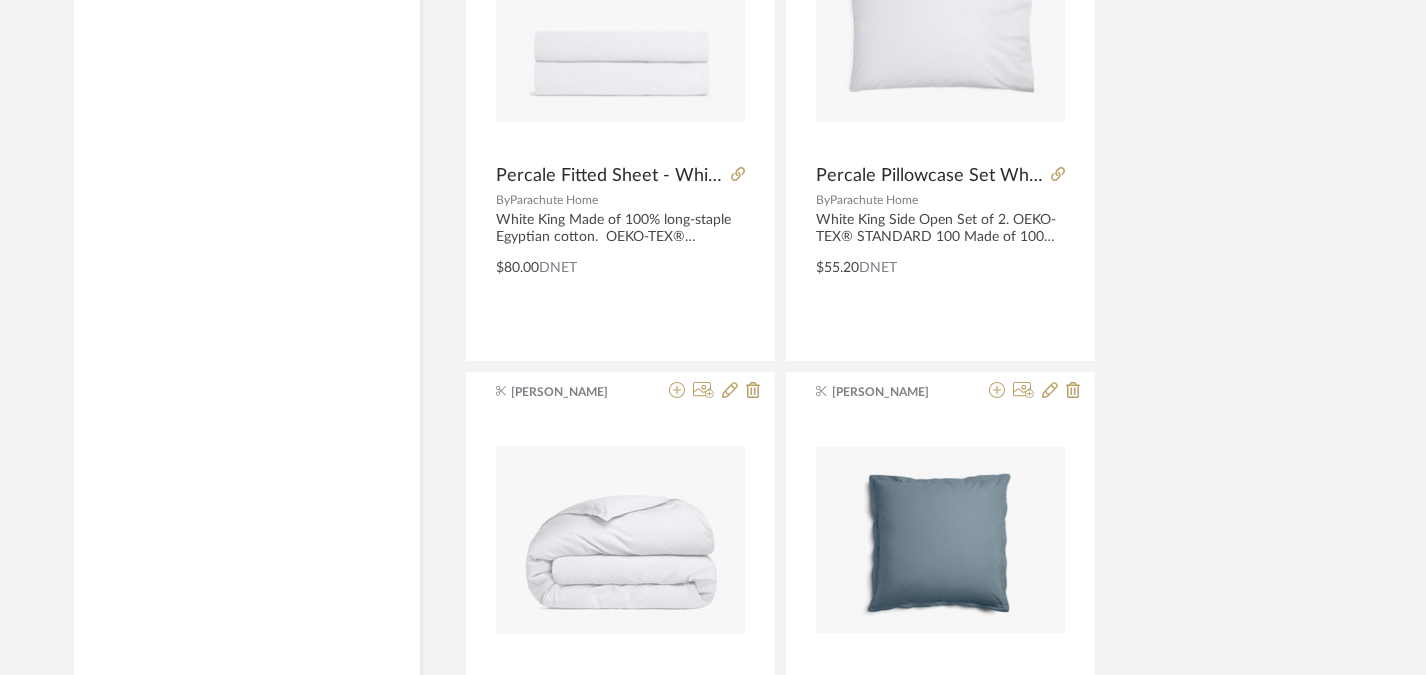 scroll, scrollTop: 7244, scrollLeft: 0, axis: vertical 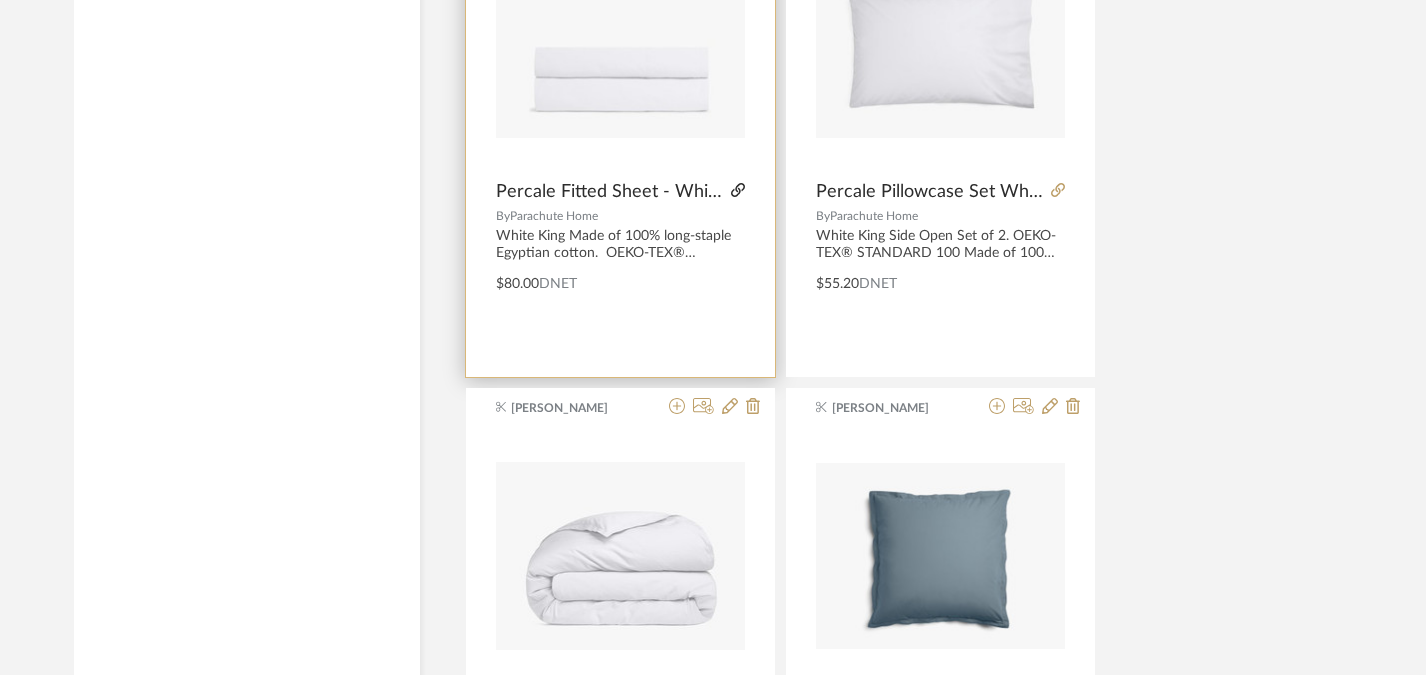 click 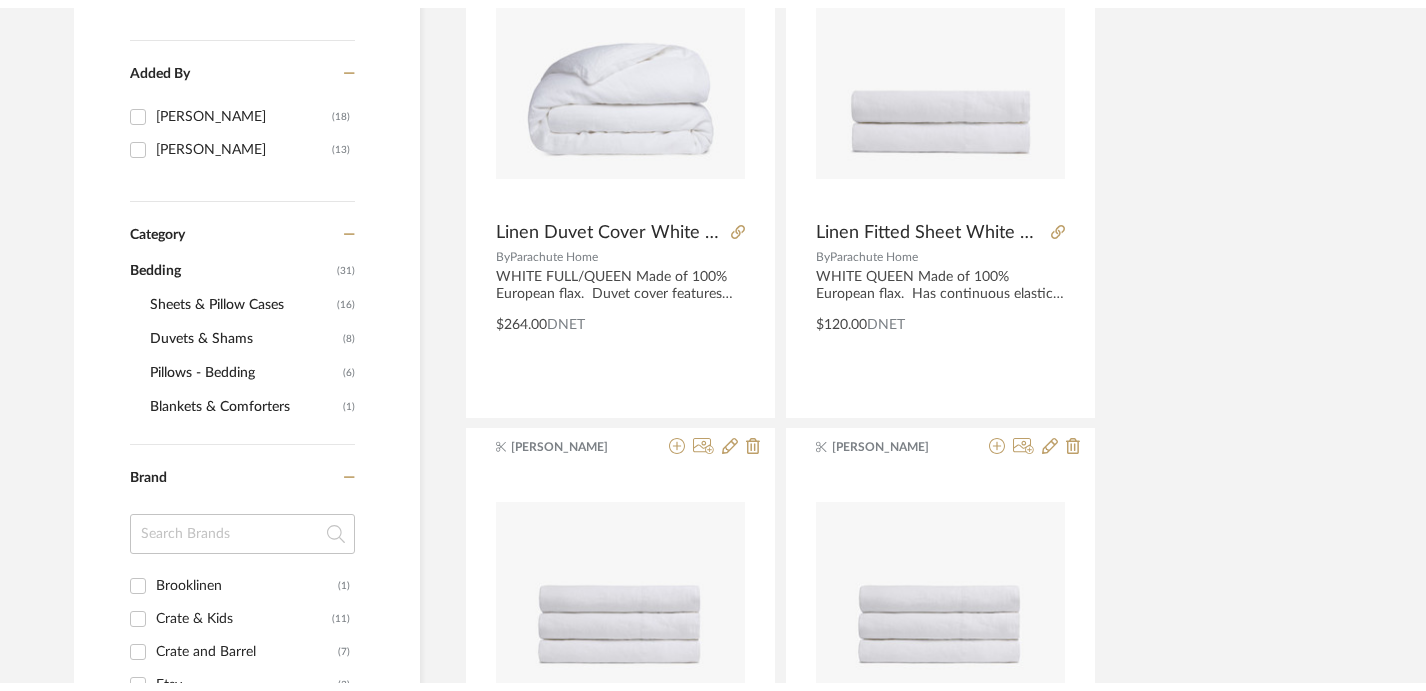 scroll, scrollTop: 0, scrollLeft: 0, axis: both 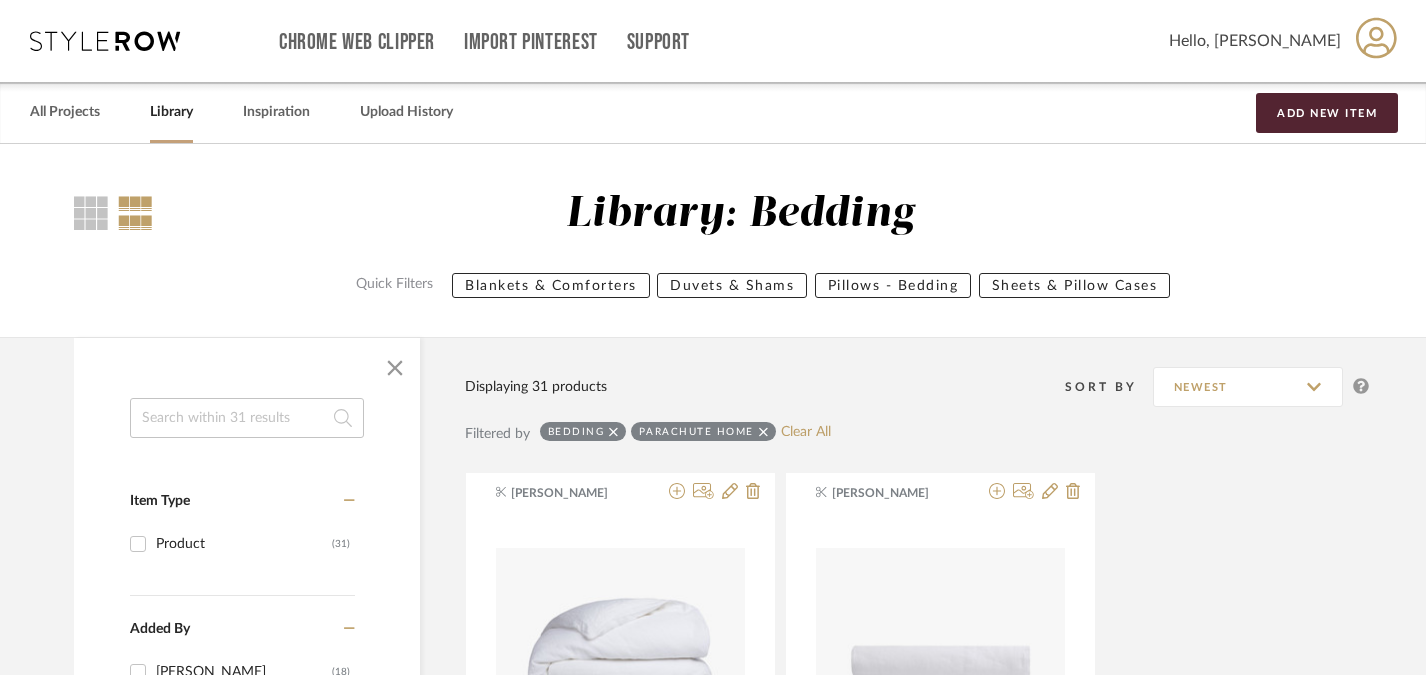 click on "Library" at bounding box center [171, 112] 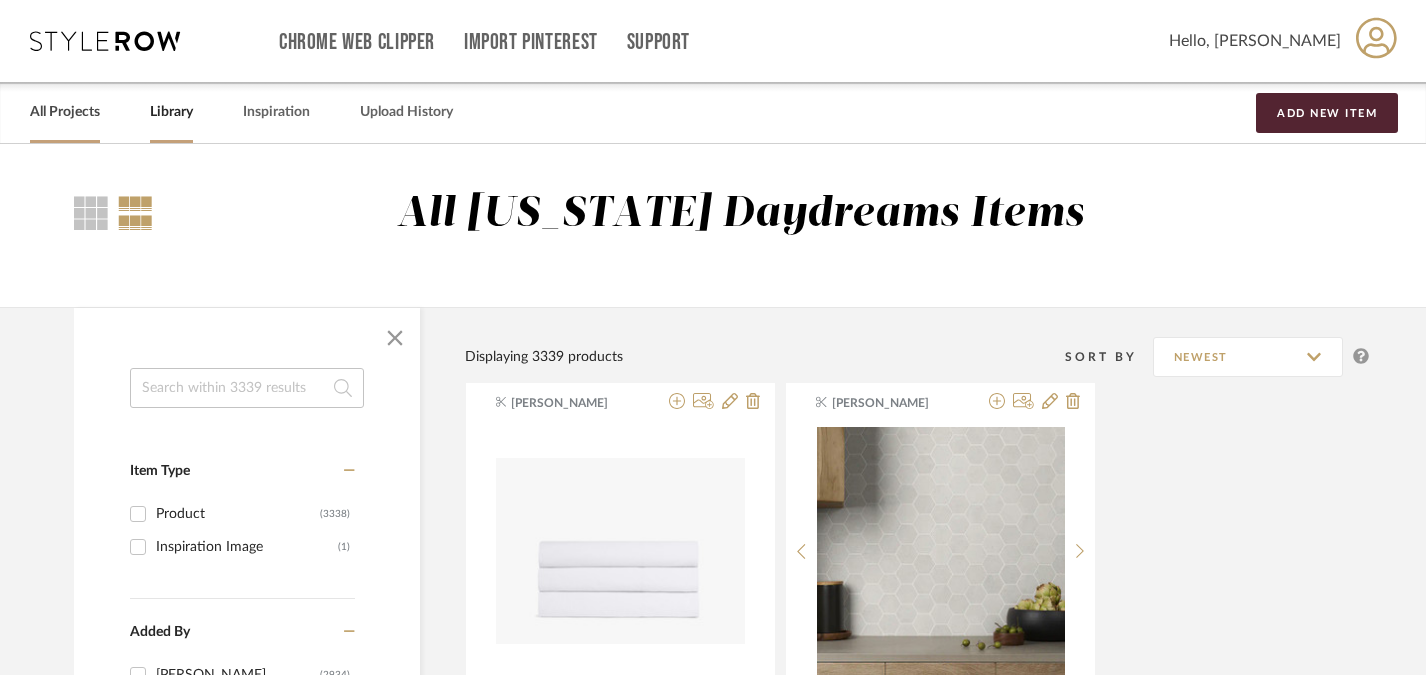 click on "All Projects" at bounding box center (65, 112) 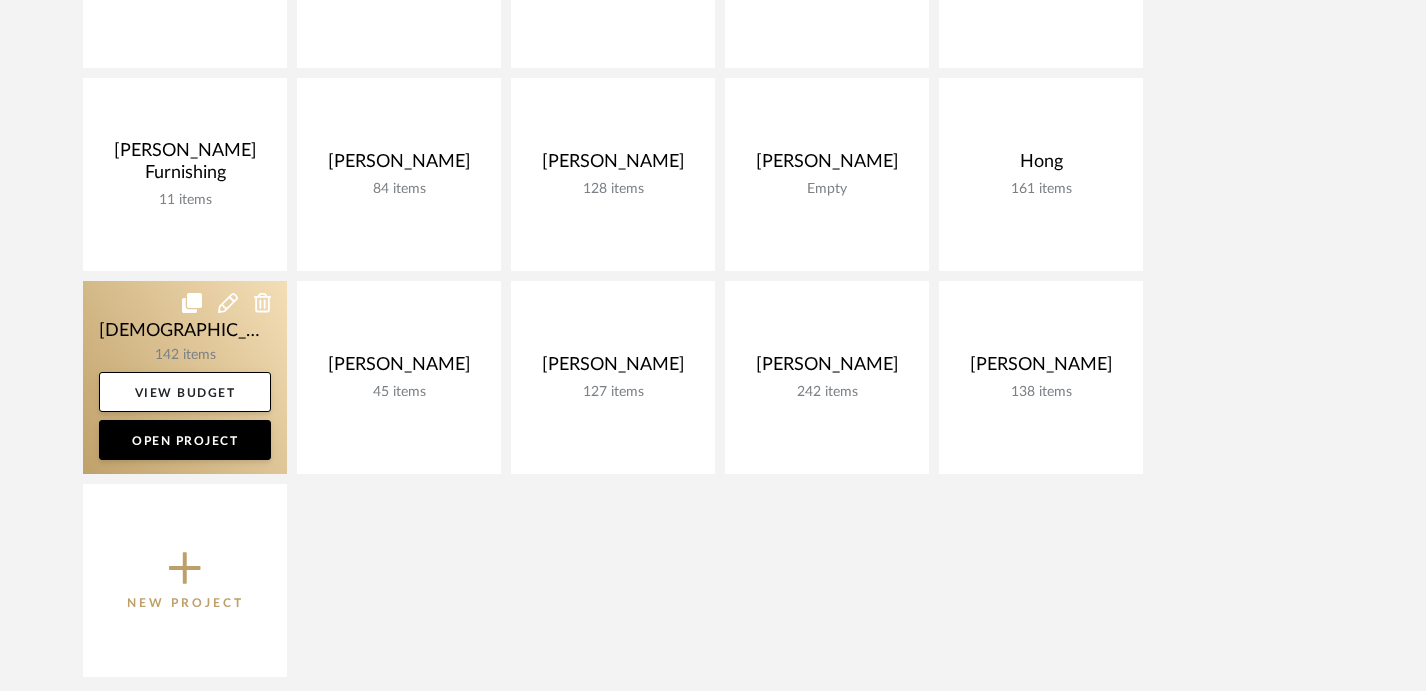 scroll, scrollTop: 564, scrollLeft: 0, axis: vertical 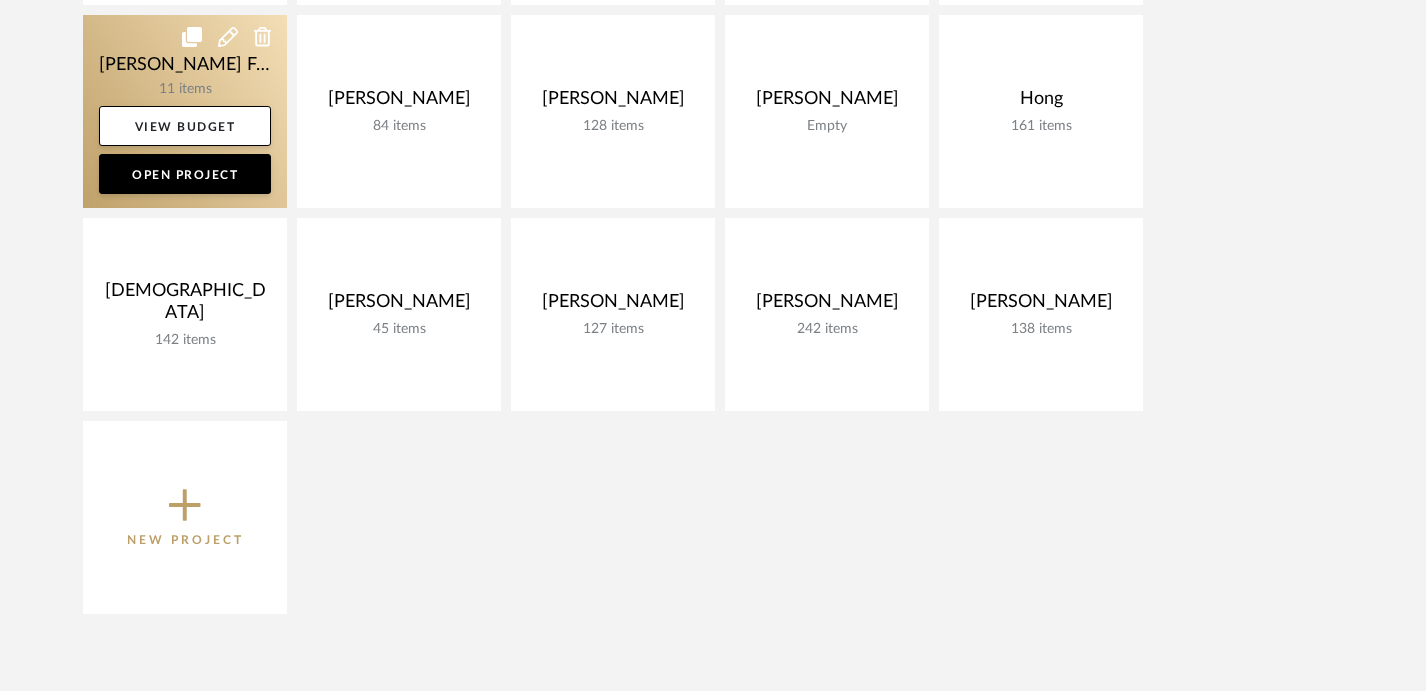 click 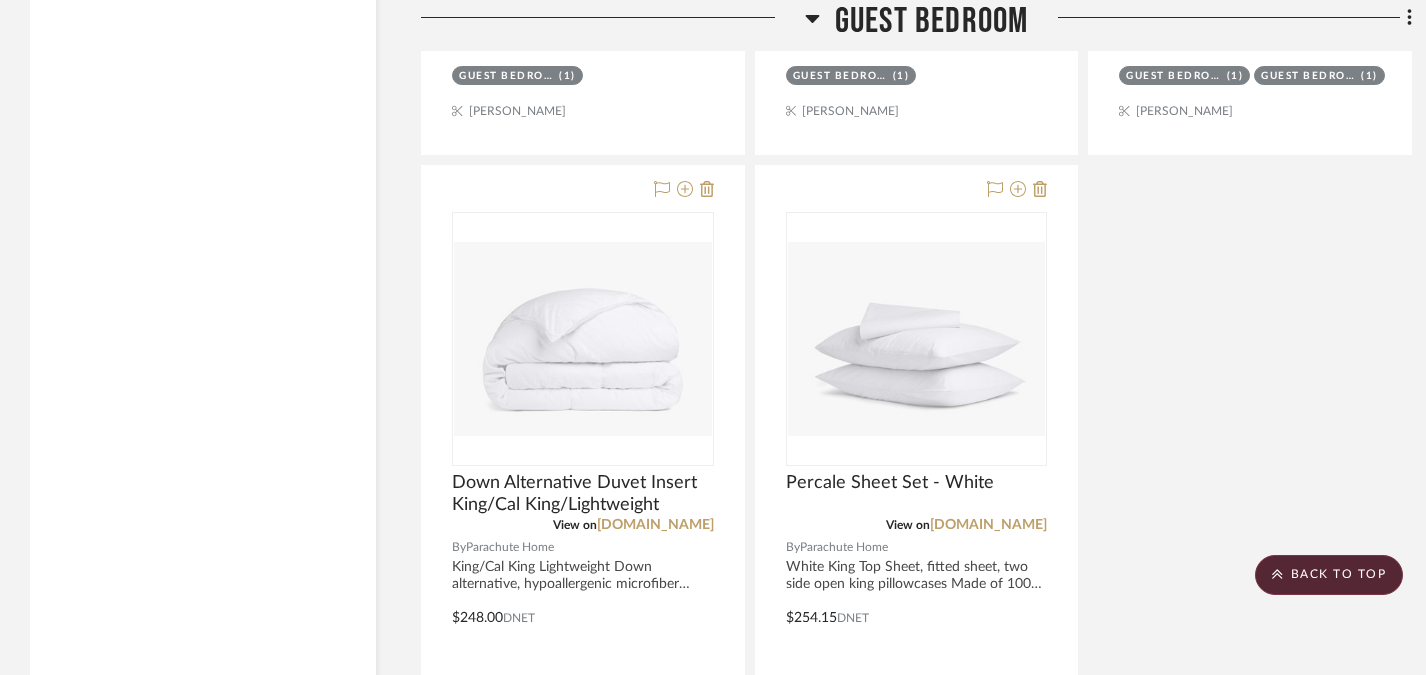 scroll, scrollTop: 3833, scrollLeft: 0, axis: vertical 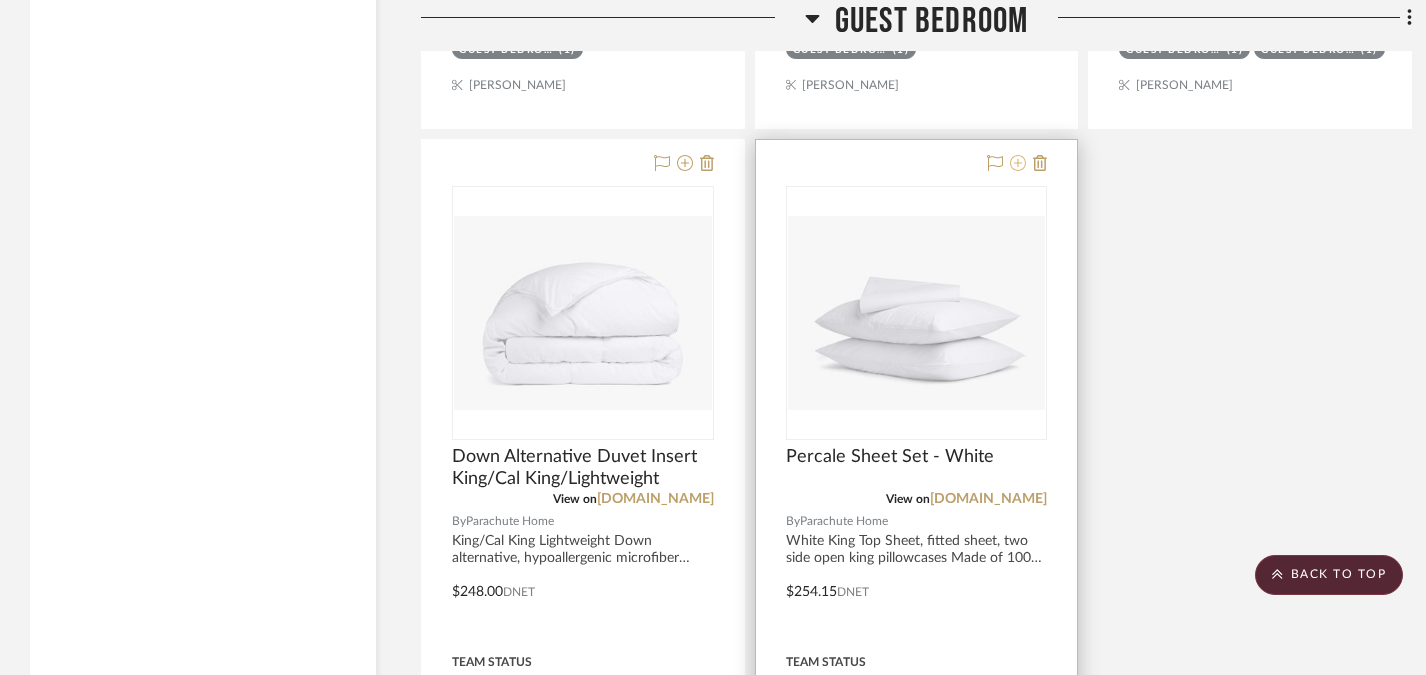 click 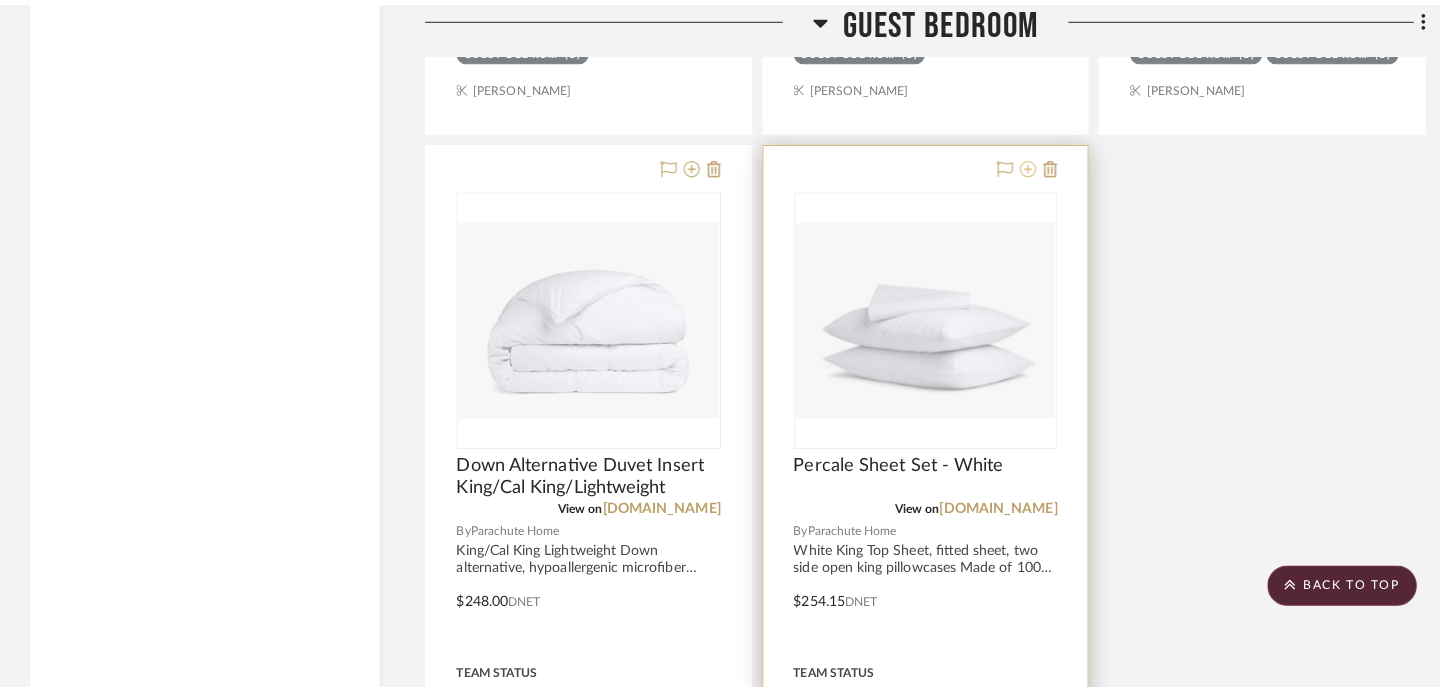 scroll, scrollTop: 0, scrollLeft: 0, axis: both 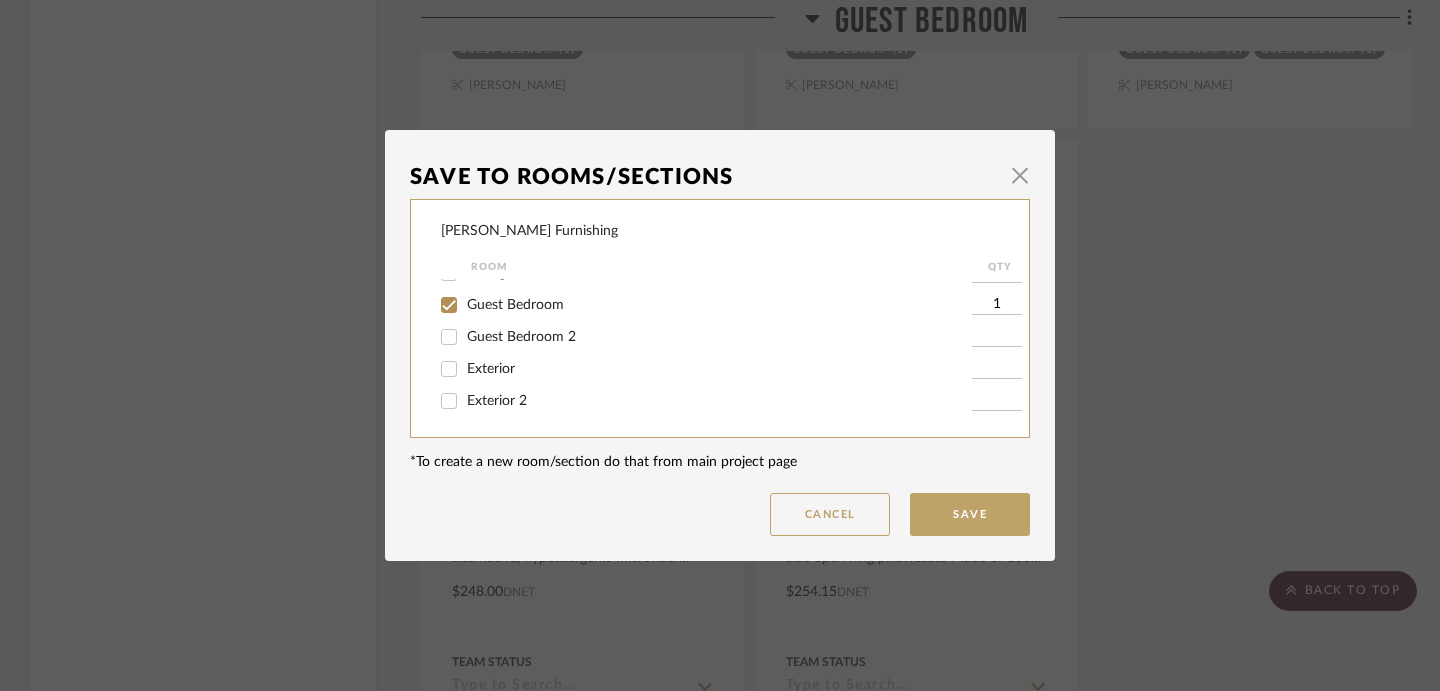 click on "Guest Bedroom" at bounding box center (449, 305) 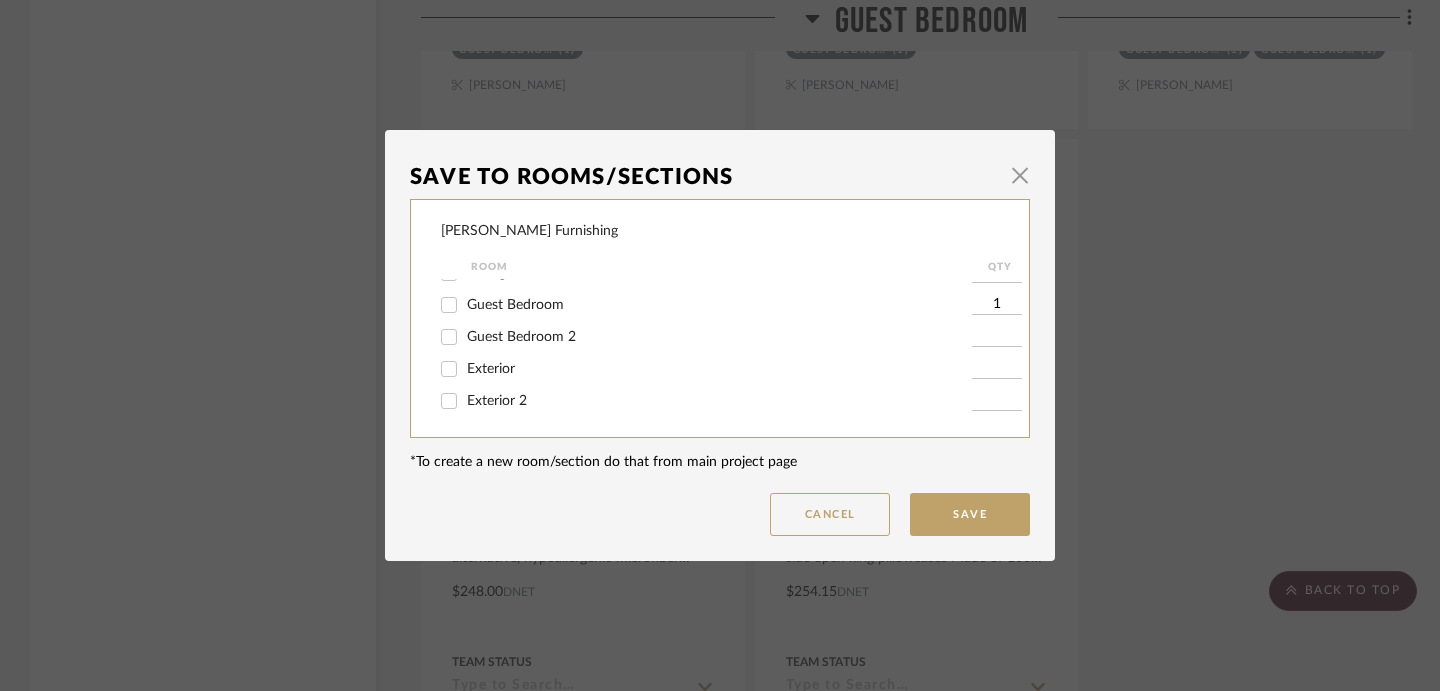 checkbox on "false" 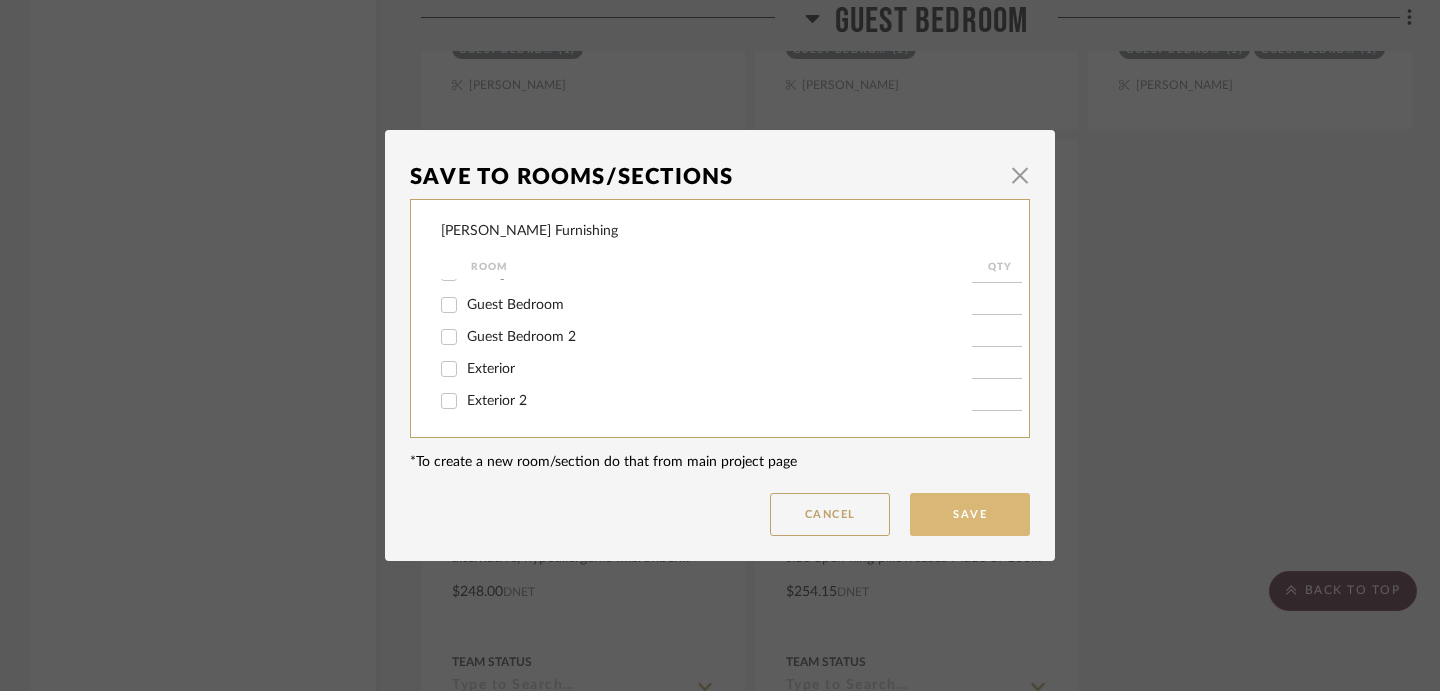 click on "Save" at bounding box center [970, 514] 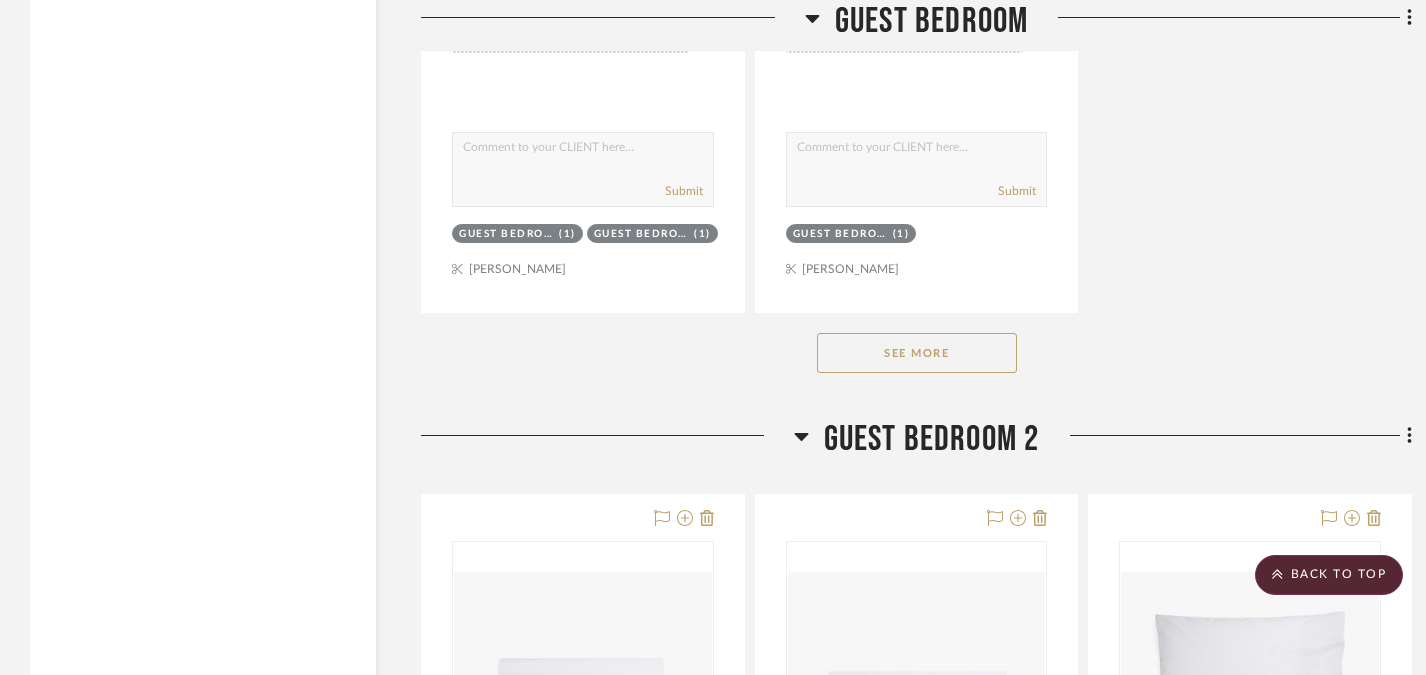scroll, scrollTop: 4628, scrollLeft: 0, axis: vertical 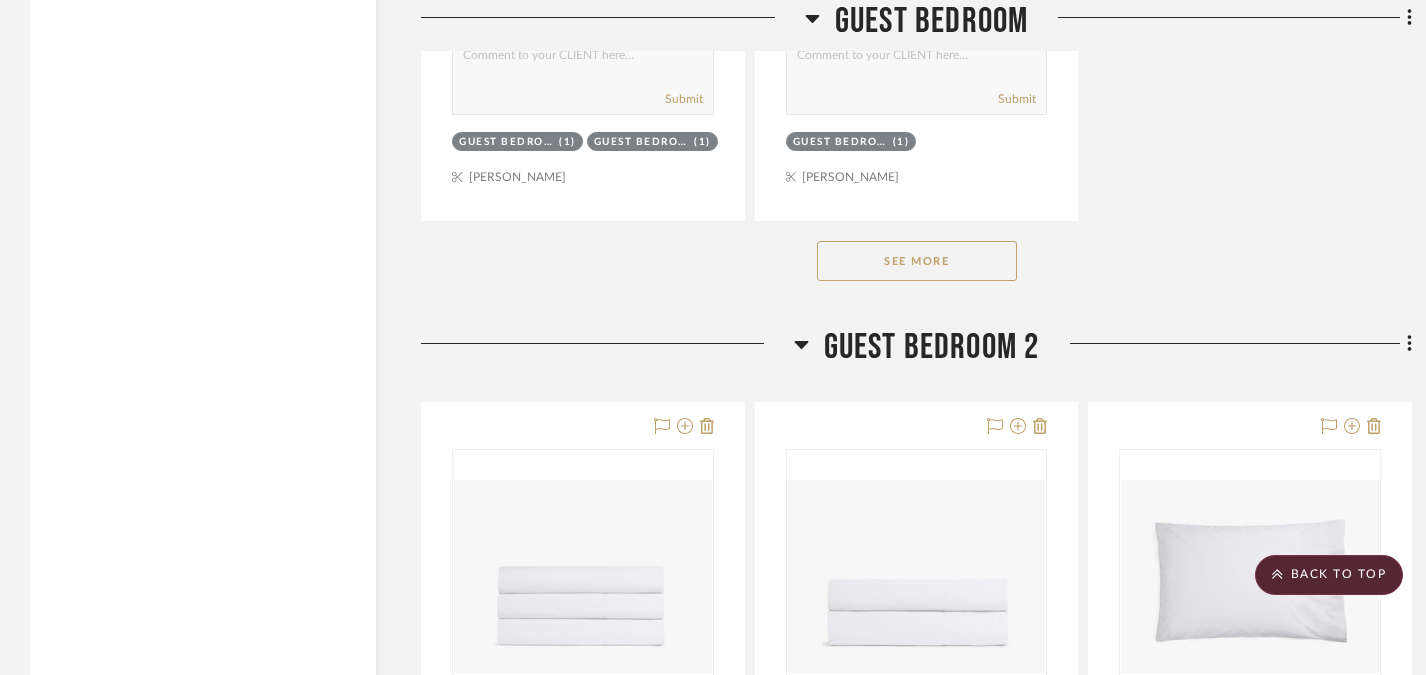 click on "See More" 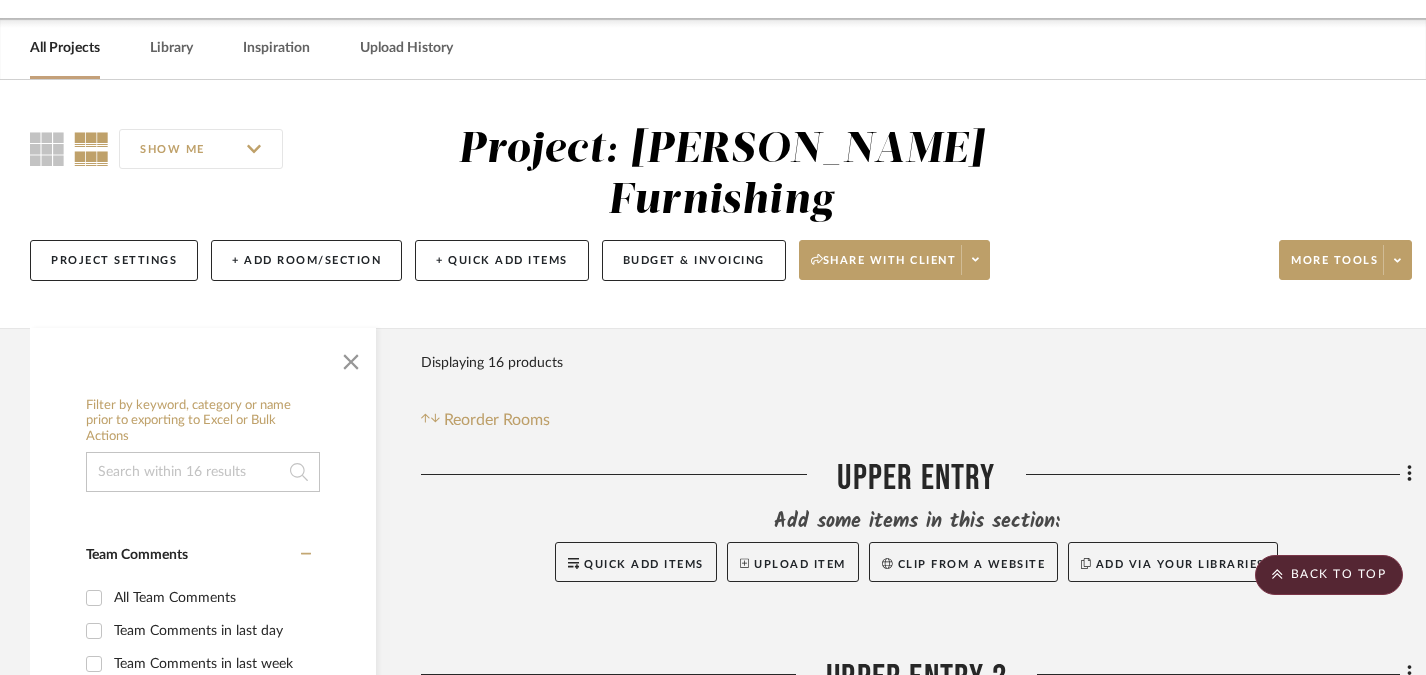 scroll, scrollTop: 0, scrollLeft: 0, axis: both 